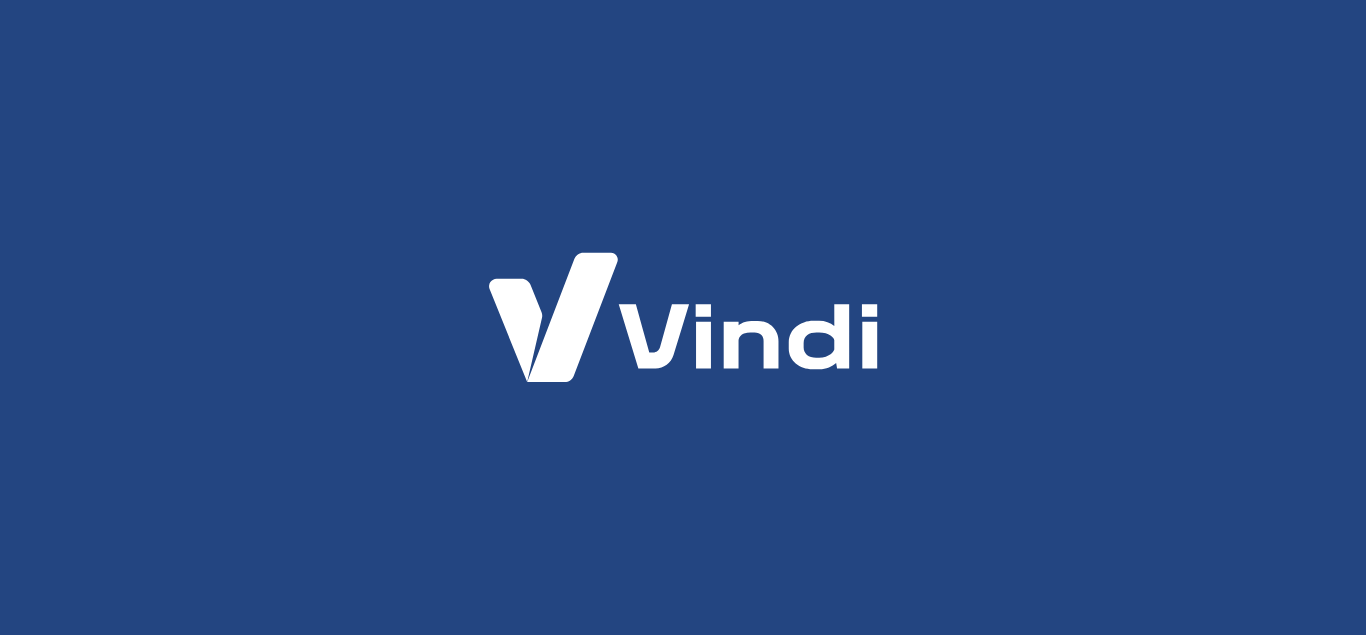 scroll, scrollTop: 0, scrollLeft: 0, axis: both 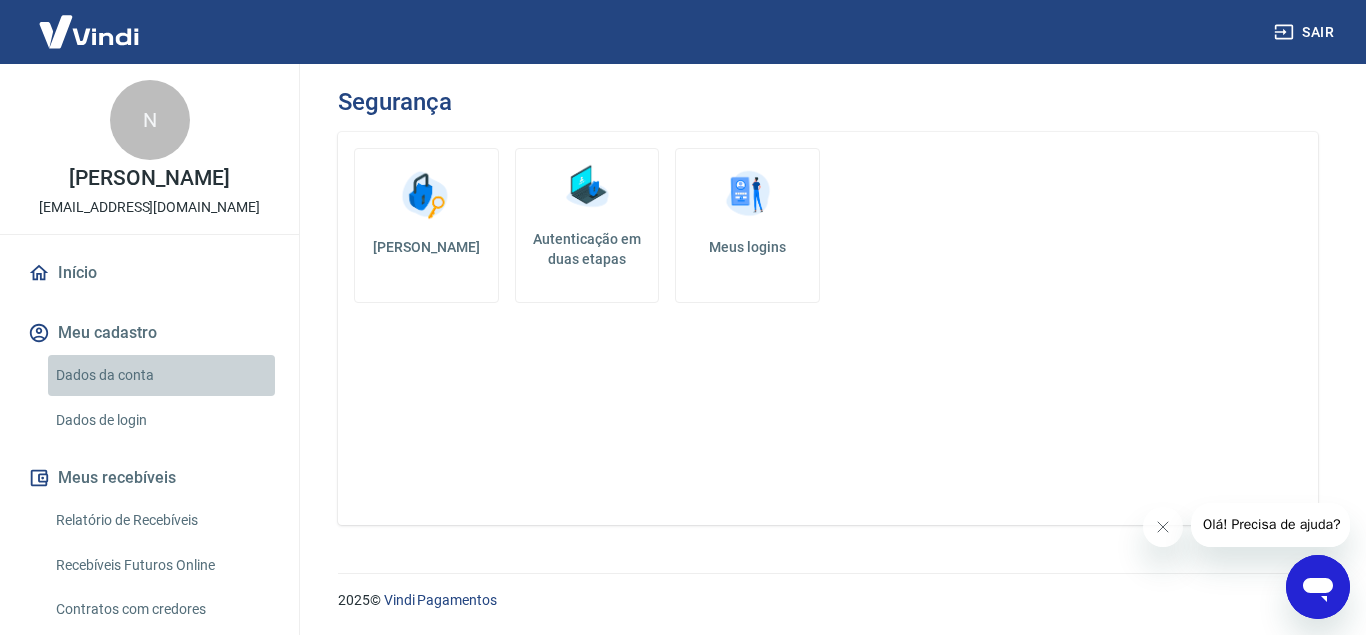 click on "Dados da conta" at bounding box center (161, 375) 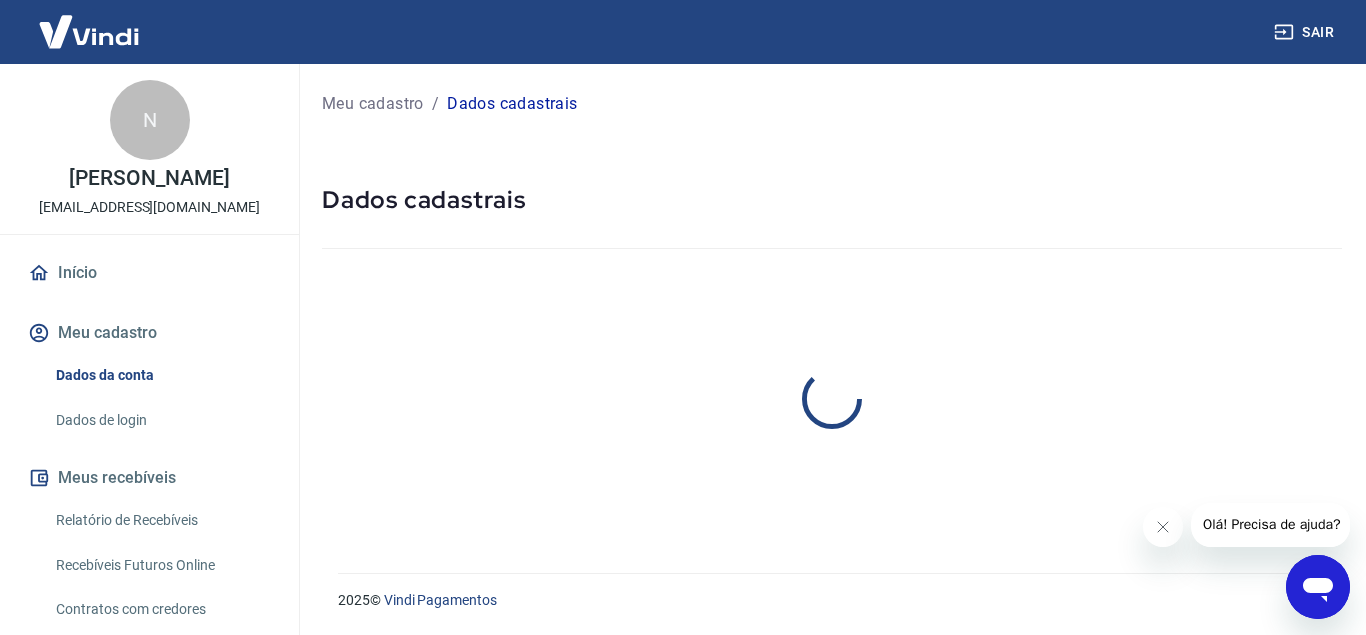 select on "SP" 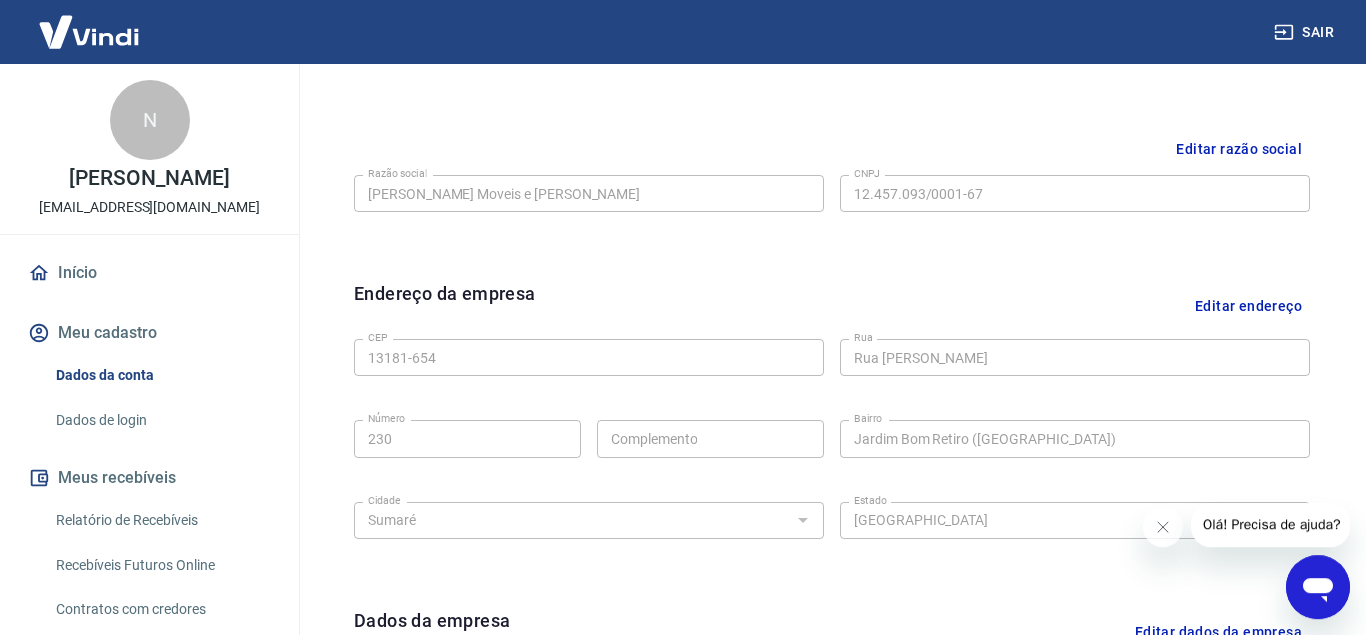 scroll, scrollTop: 510, scrollLeft: 0, axis: vertical 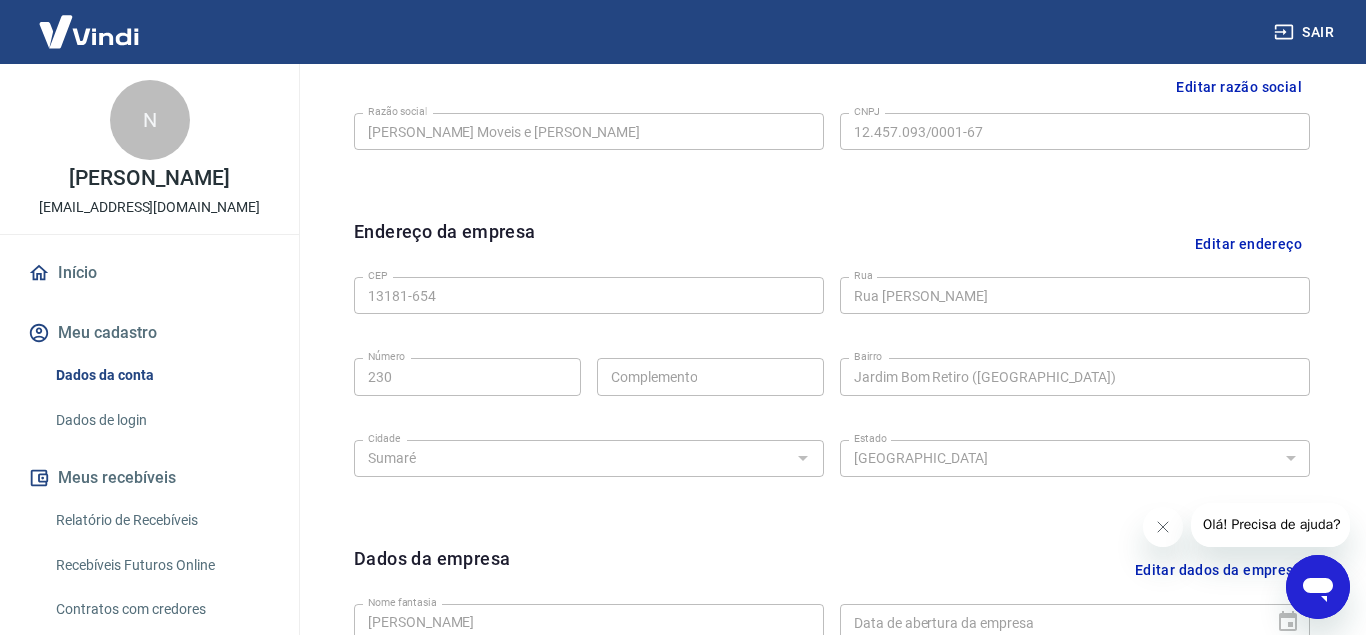 click on "Editar razão social" at bounding box center [1239, 87] 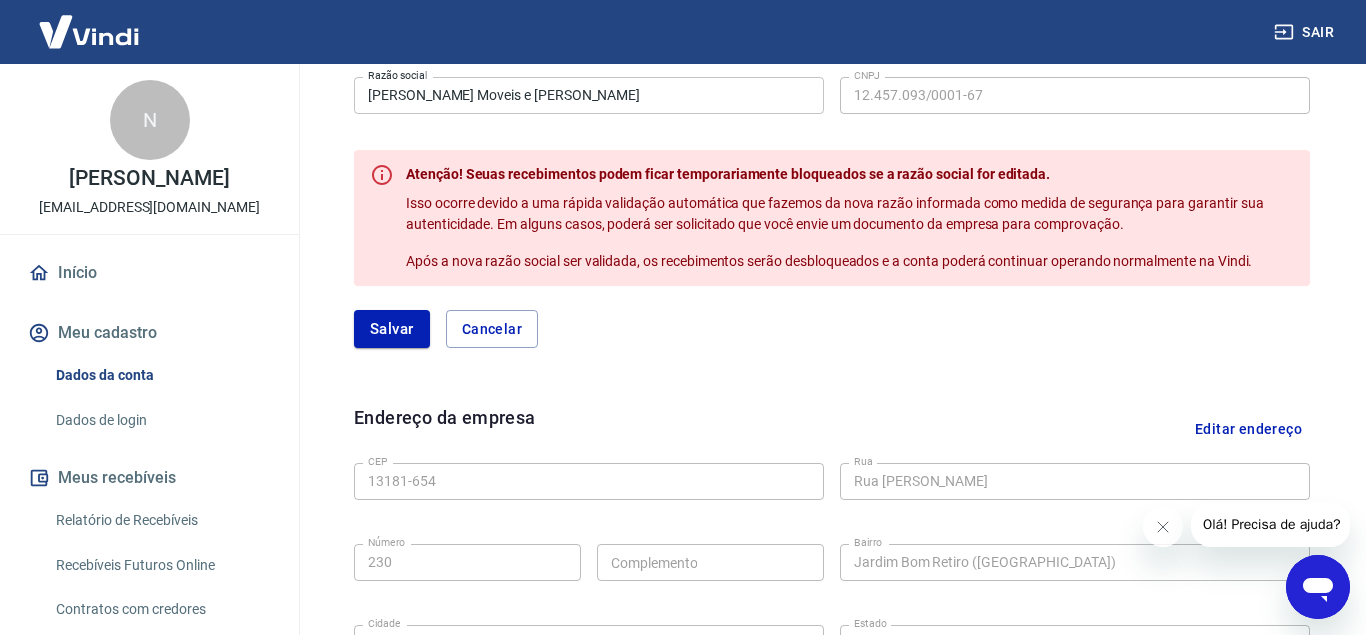 click on "[PERSON_NAME] Moveis e [PERSON_NAME]" at bounding box center [589, 95] 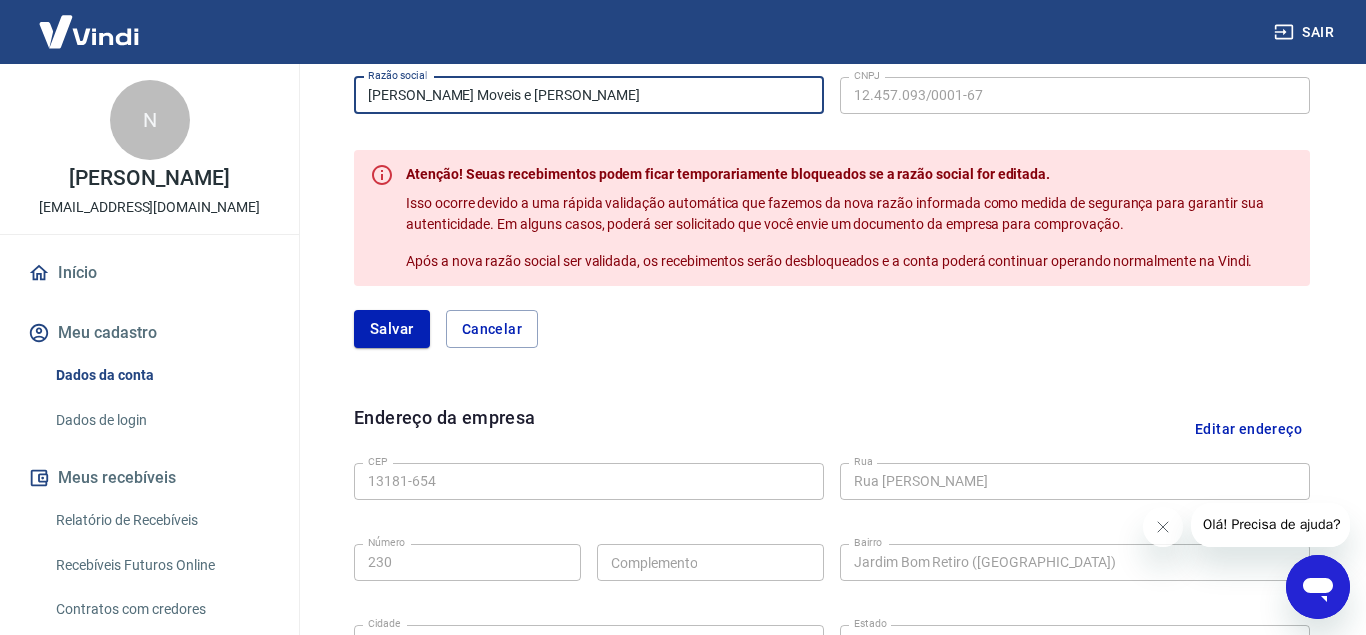 click on "[PERSON_NAME] Moveis e [PERSON_NAME]" at bounding box center [589, 95] 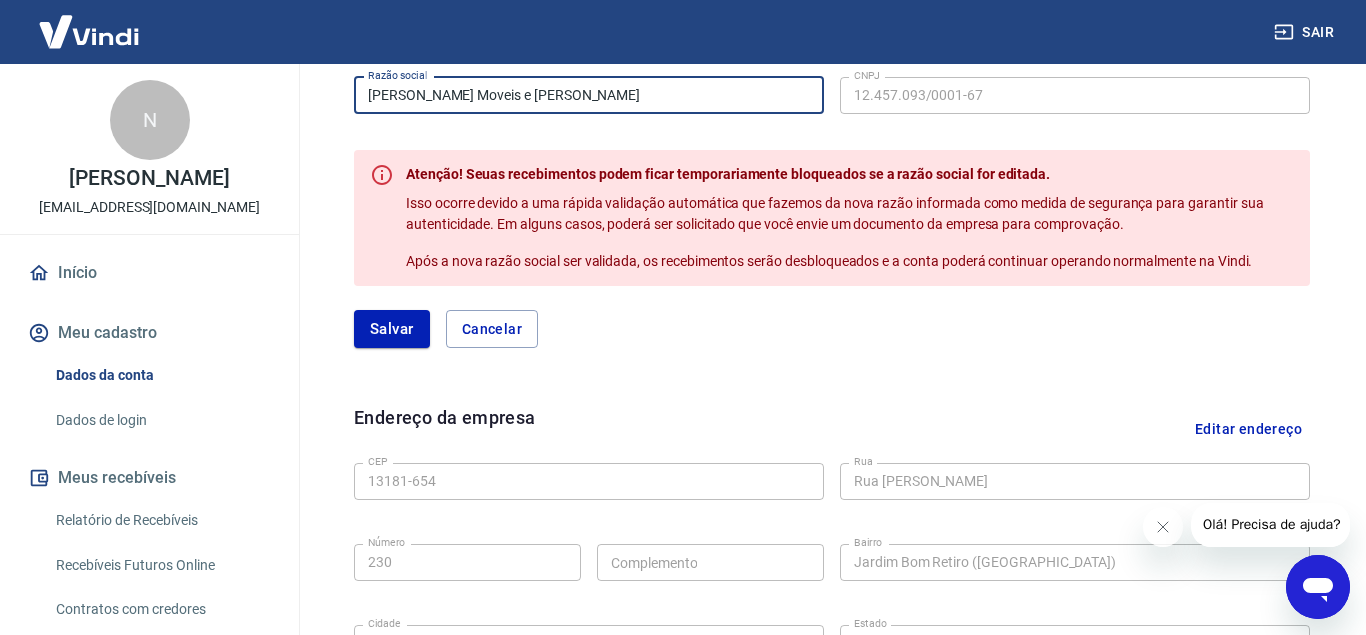 click on "[PERSON_NAME] Moveis e [PERSON_NAME]" at bounding box center [589, 95] 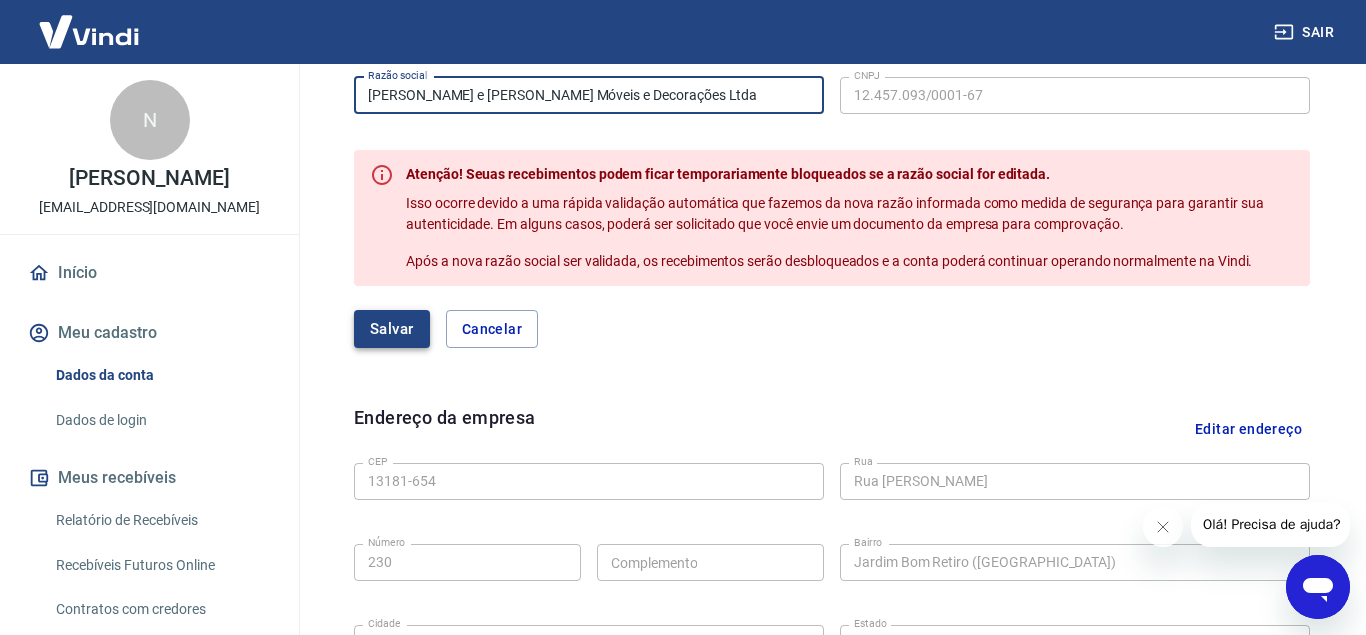 type on "[PERSON_NAME] e [PERSON_NAME] Móveis e Decorações Ltda" 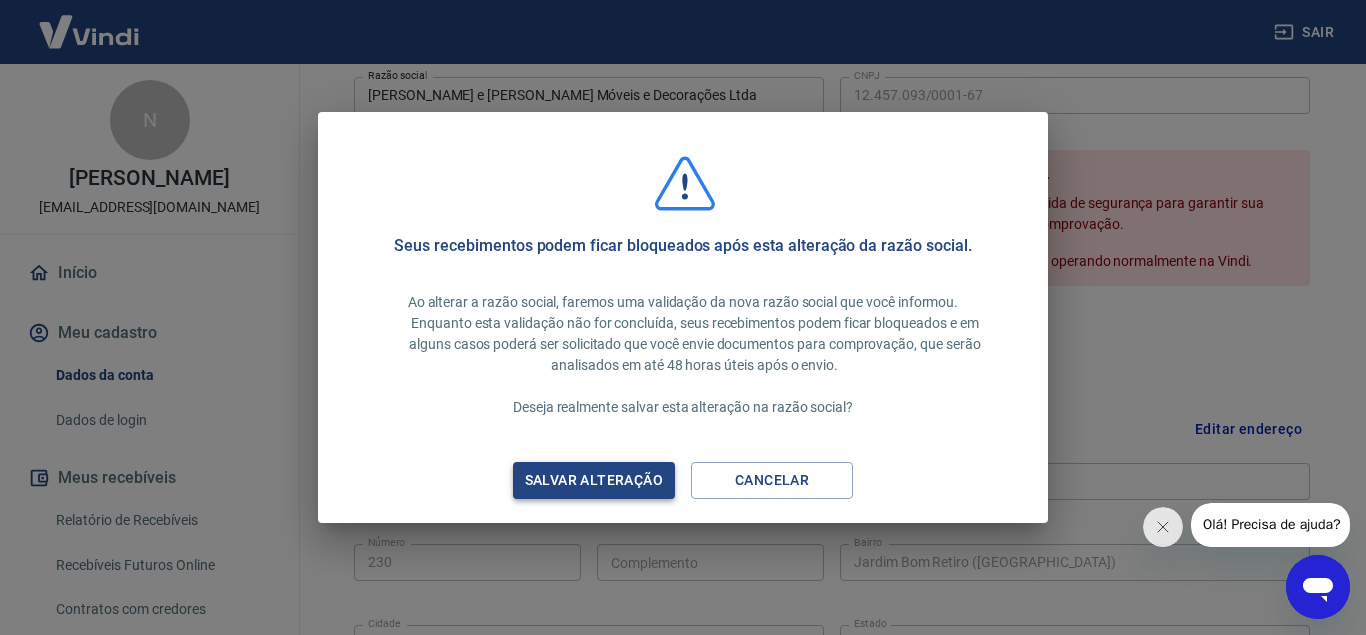 click on "Salvar alteração" at bounding box center [594, 480] 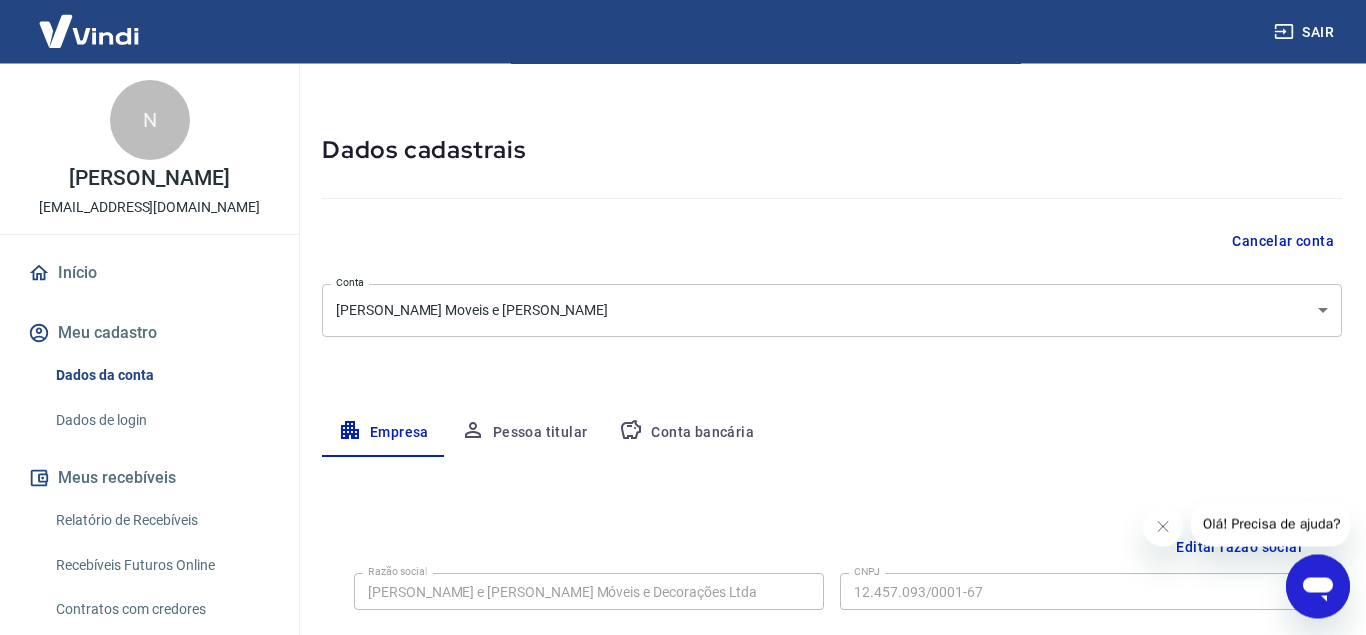 scroll, scrollTop: 0, scrollLeft: 0, axis: both 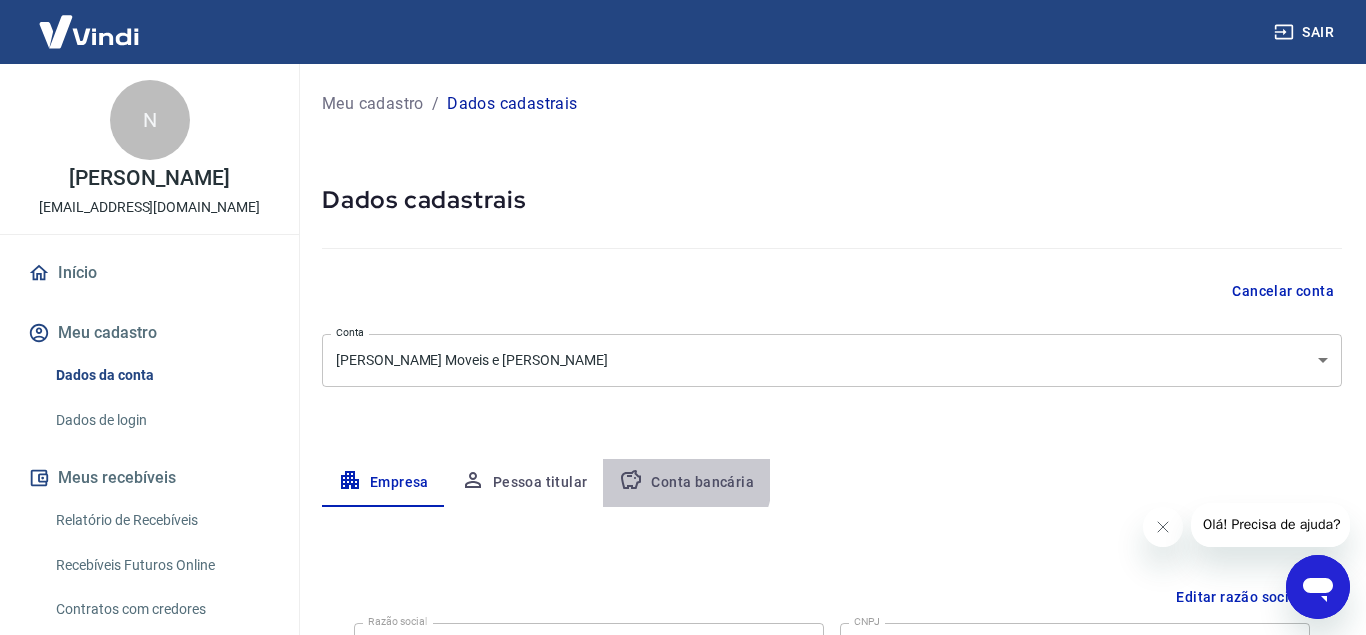 click on "Conta bancária" at bounding box center (686, 483) 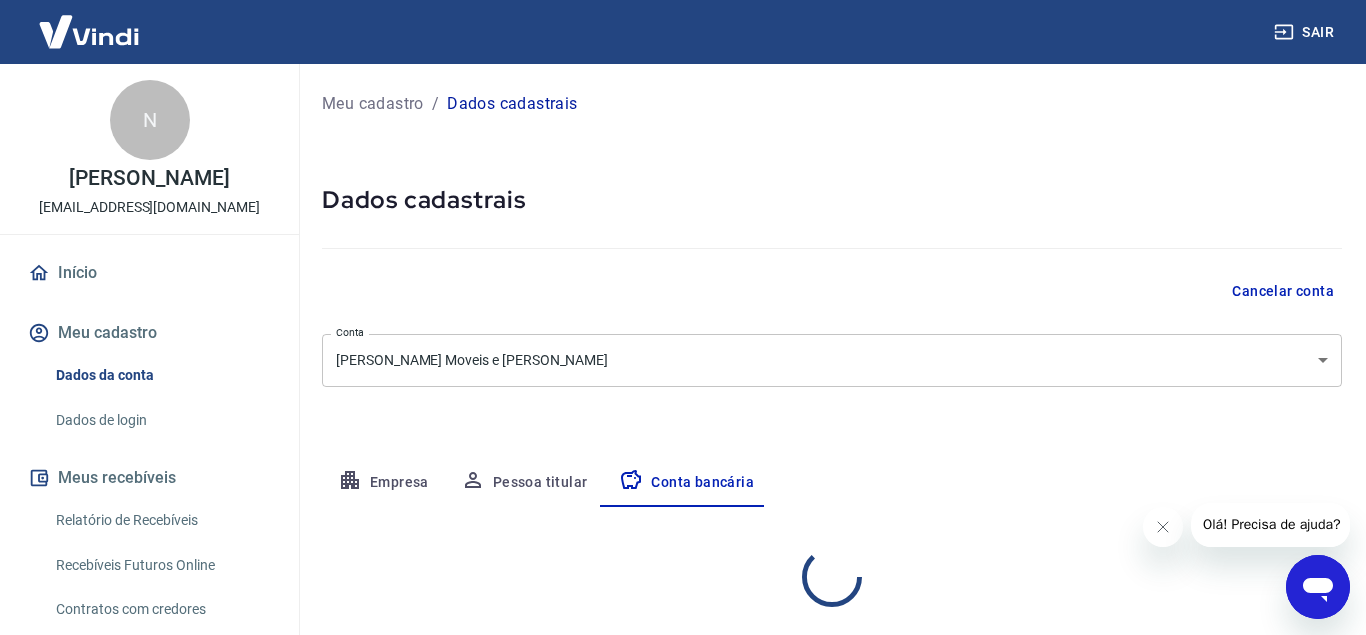 select on "1" 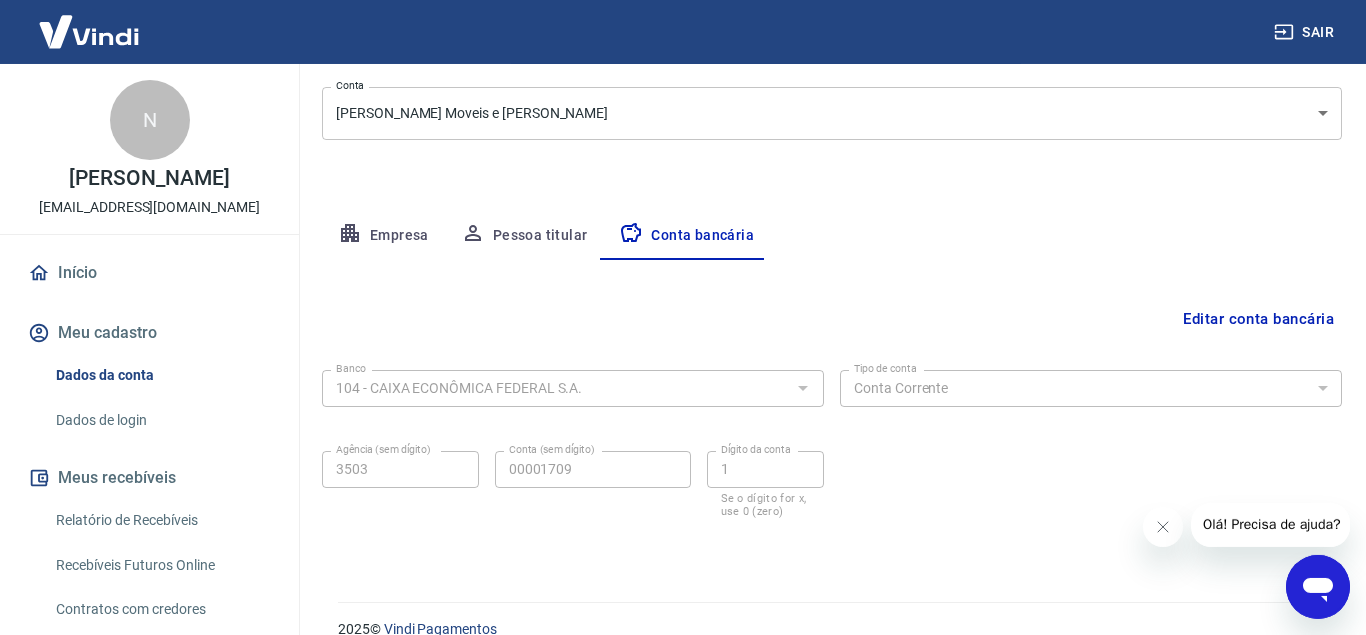 scroll, scrollTop: 276, scrollLeft: 0, axis: vertical 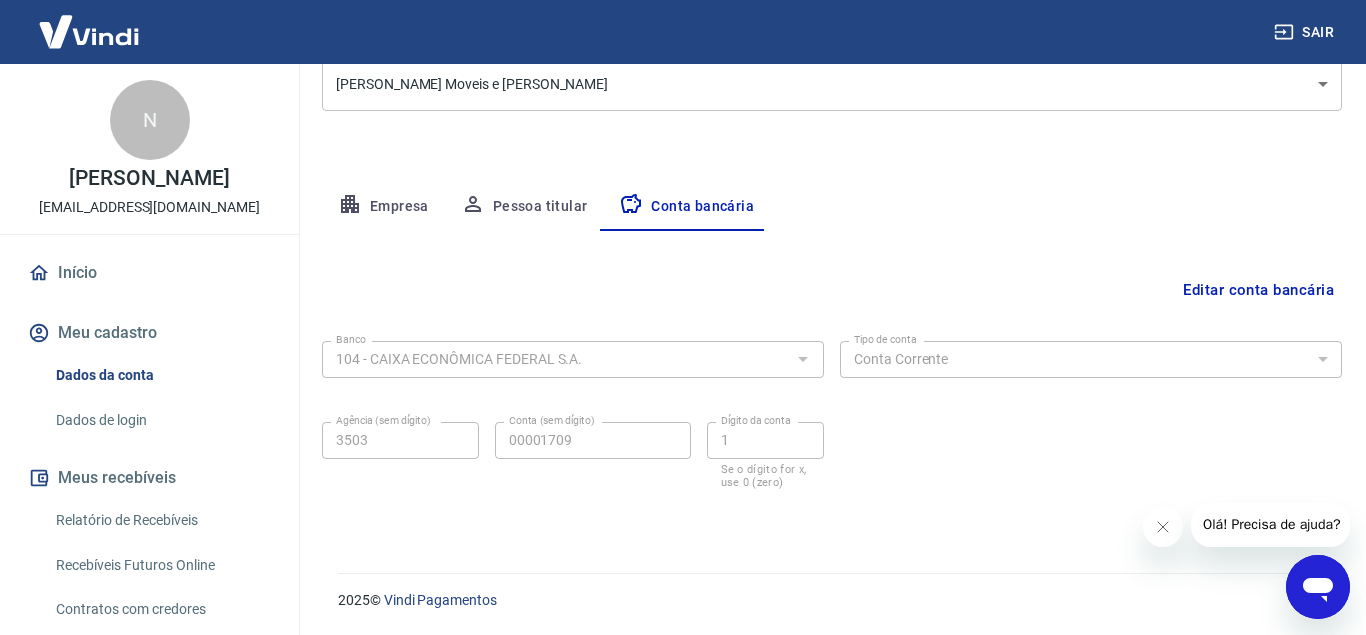 click on "Editar conta bancária" at bounding box center [1258, 290] 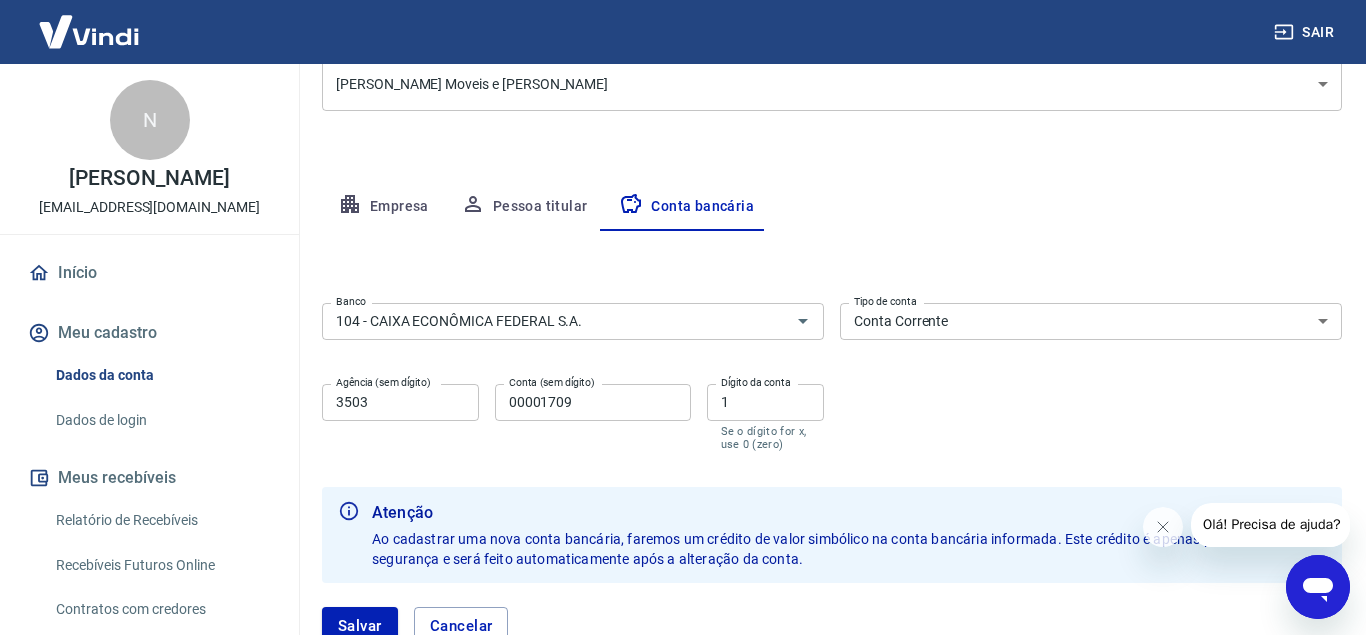 click on "3503" at bounding box center (400, 402) 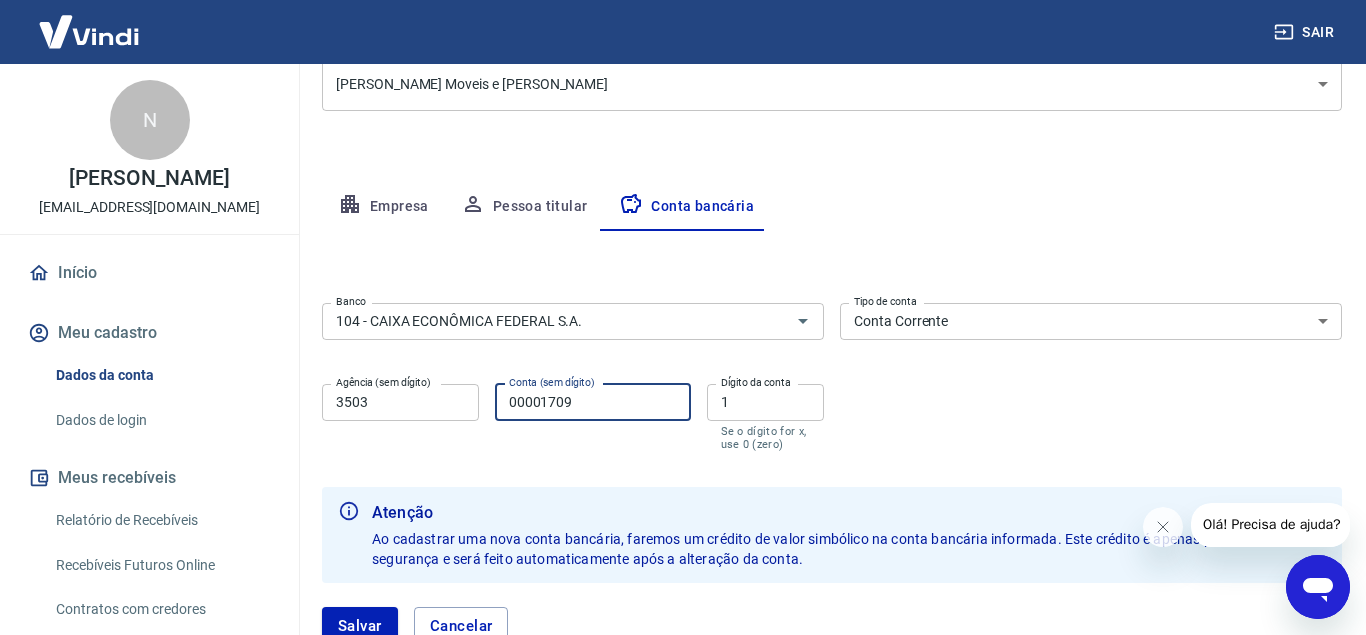 click on "00001709" at bounding box center (593, 402) 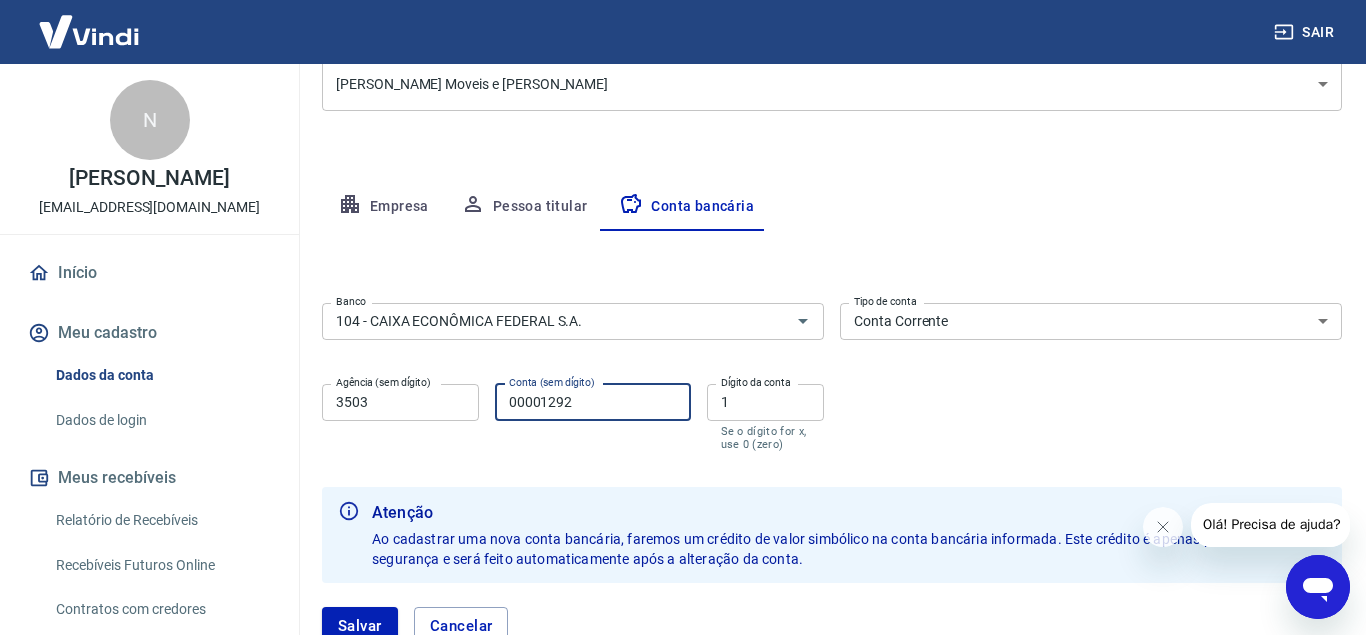 type on "00001292" 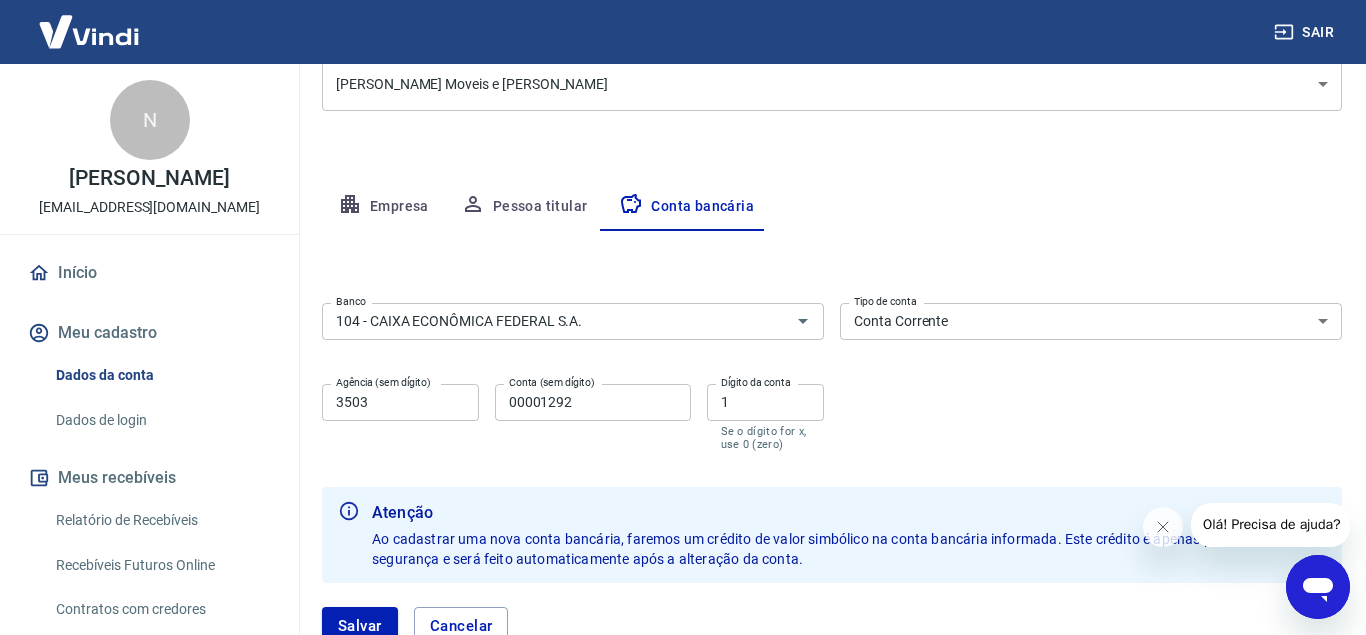 scroll, scrollTop: 420, scrollLeft: 0, axis: vertical 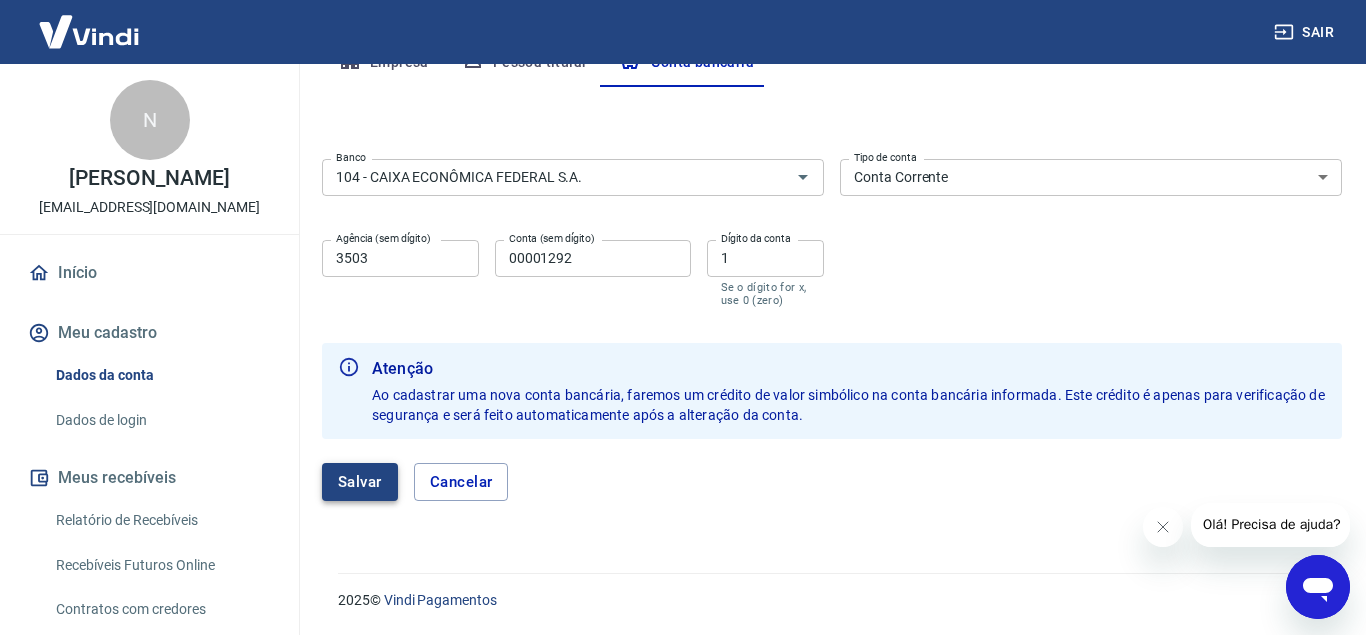 click on "Salvar" at bounding box center (360, 482) 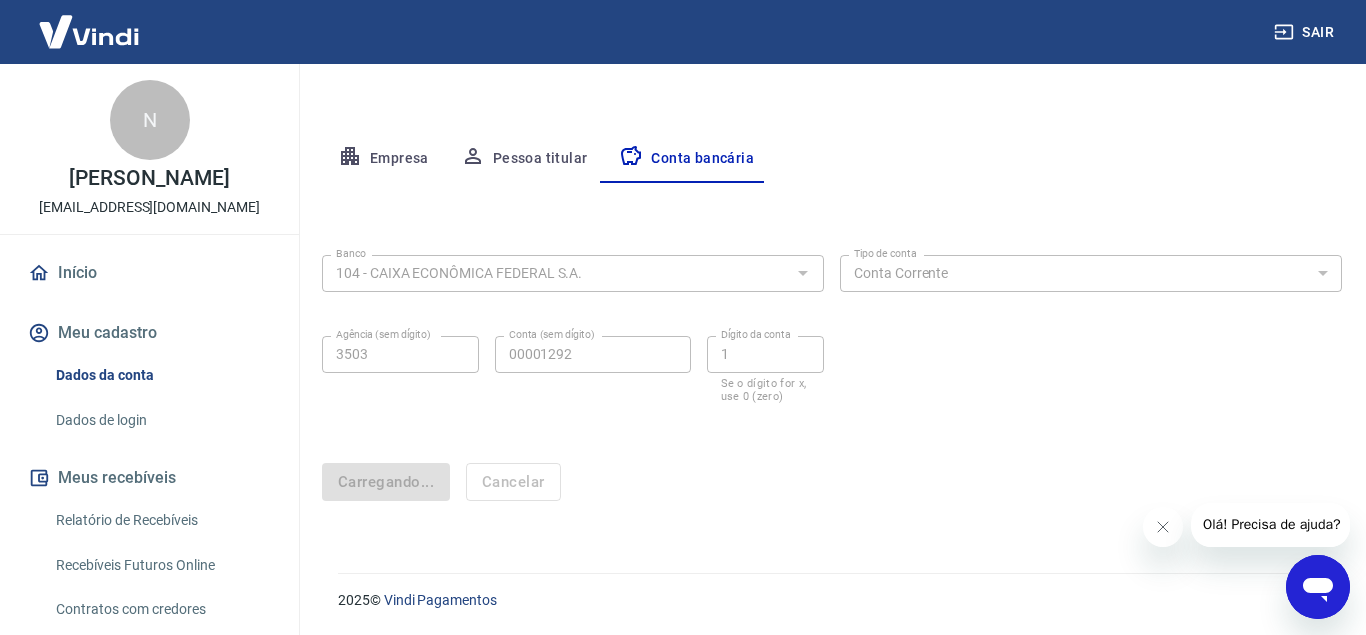 scroll, scrollTop: 82, scrollLeft: 0, axis: vertical 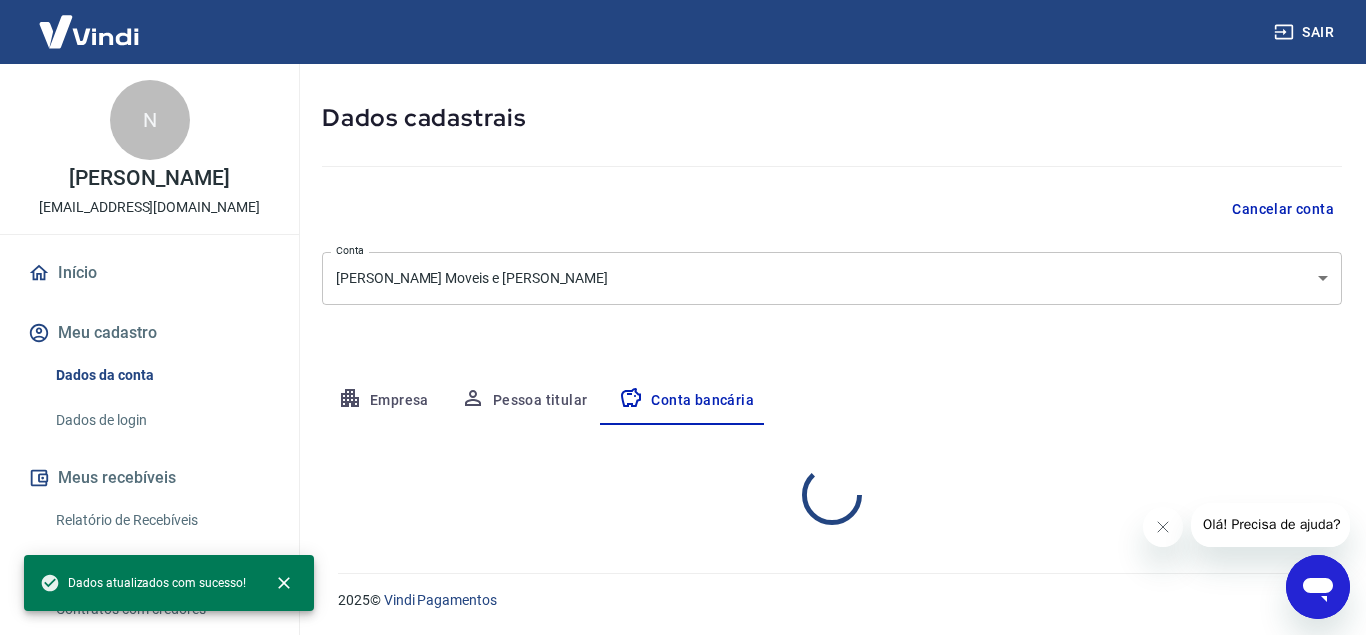 select on "1" 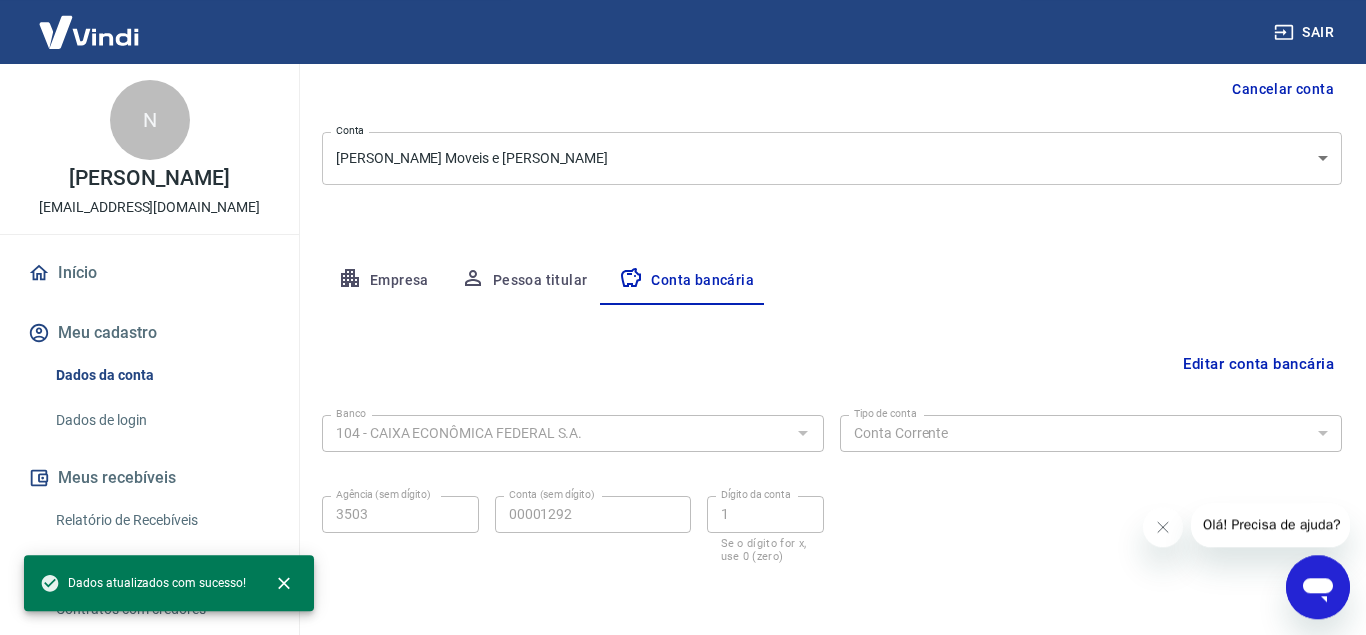 scroll, scrollTop: 276, scrollLeft: 0, axis: vertical 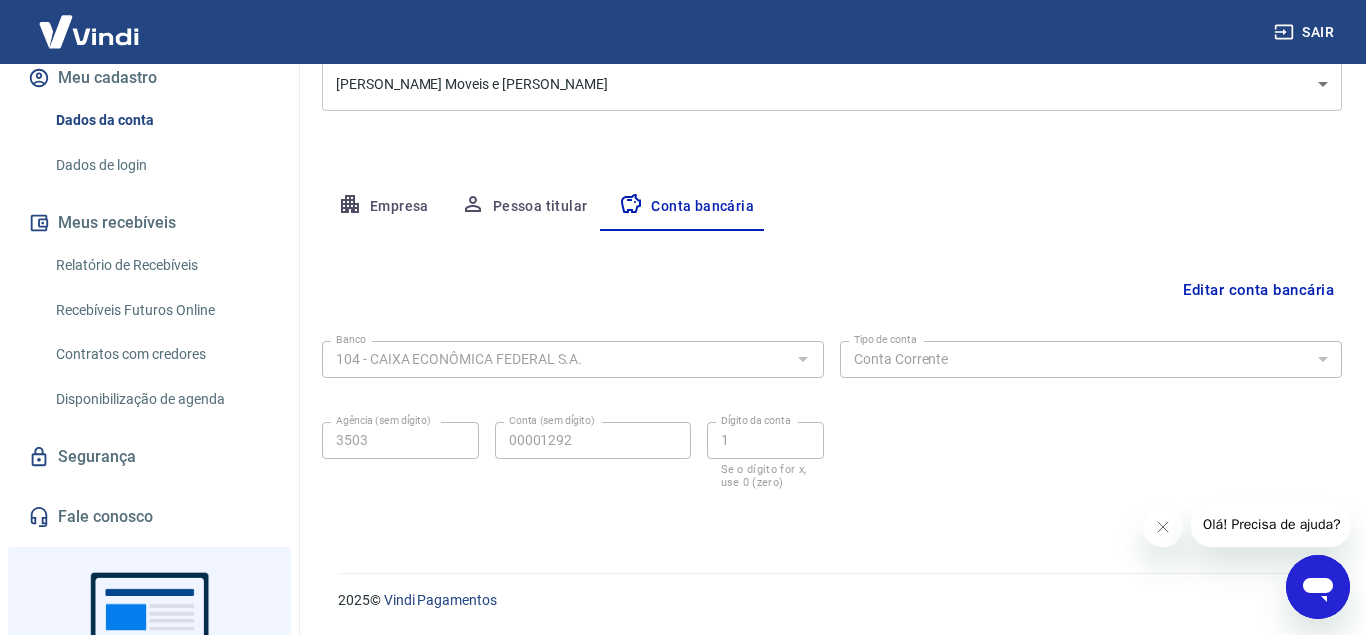 click on "Editar conta bancária" at bounding box center (1258, 290) 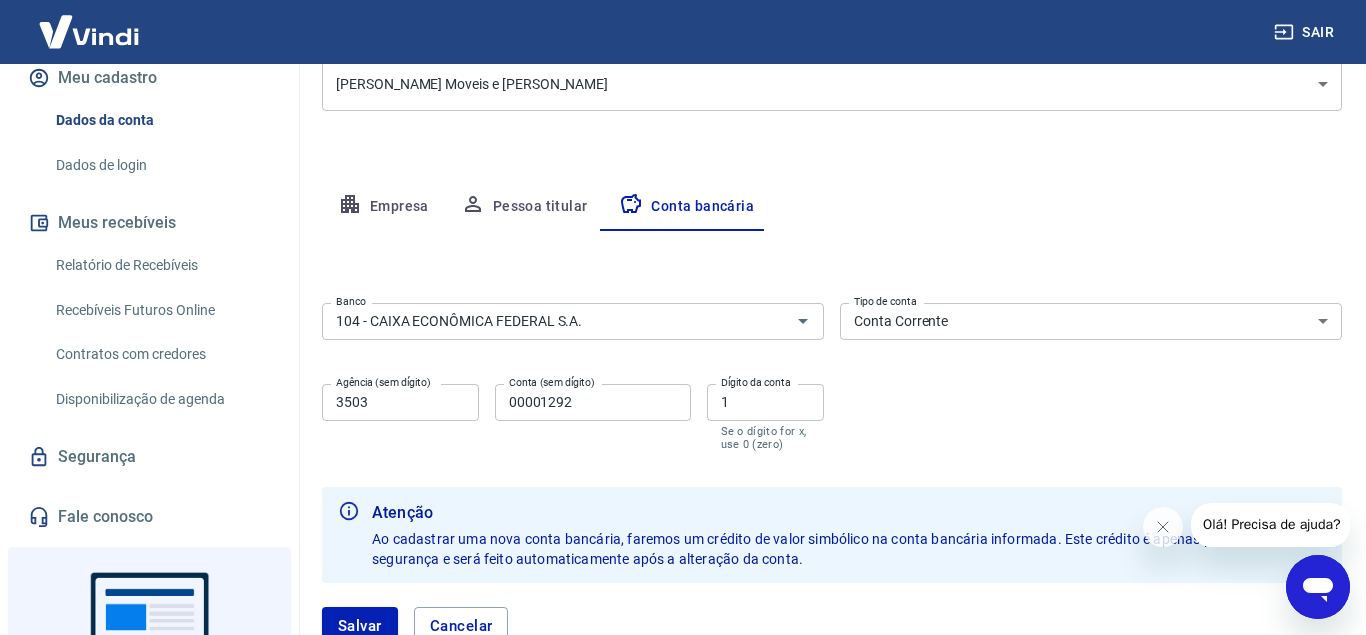 click on "00001292" at bounding box center (593, 402) 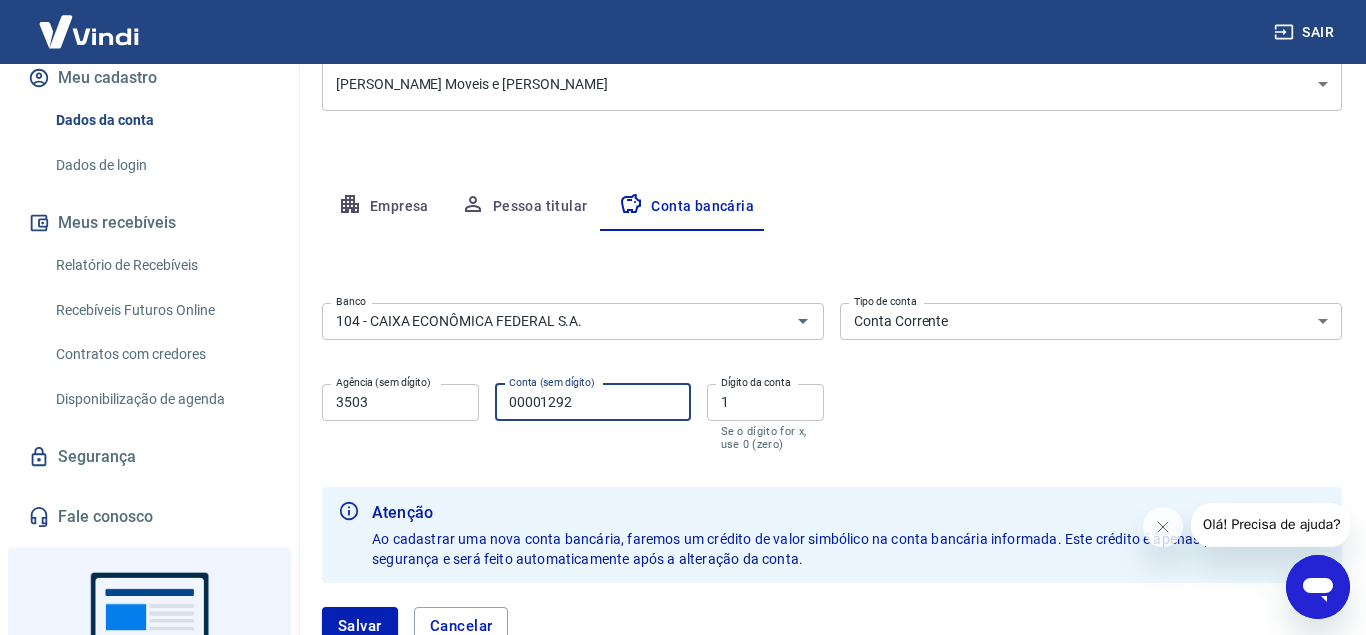 click on "00001292" at bounding box center (593, 402) 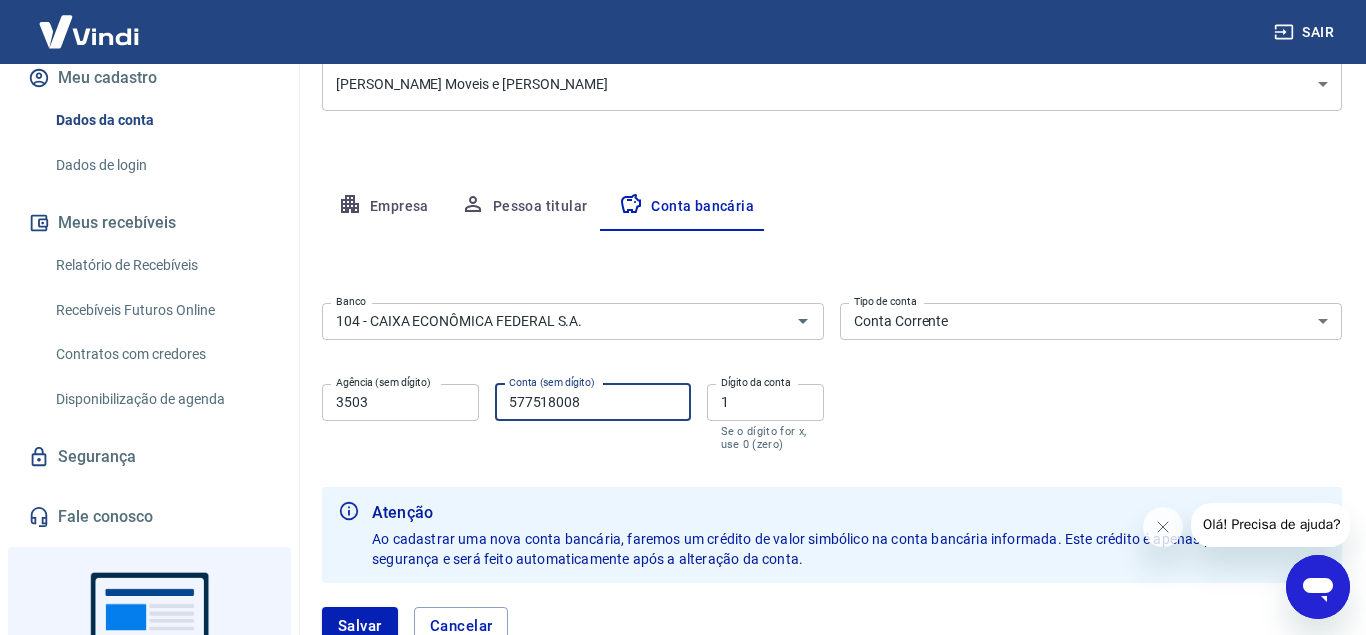 type on "577518008" 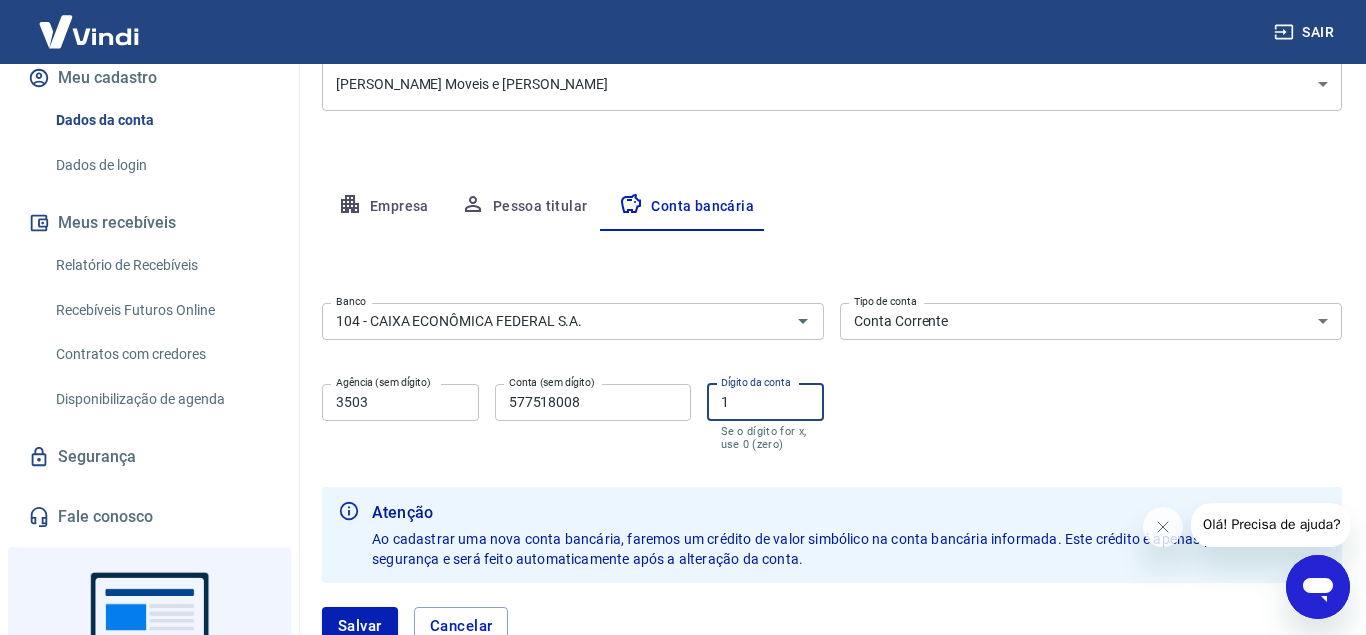 click on "1" at bounding box center [766, 402] 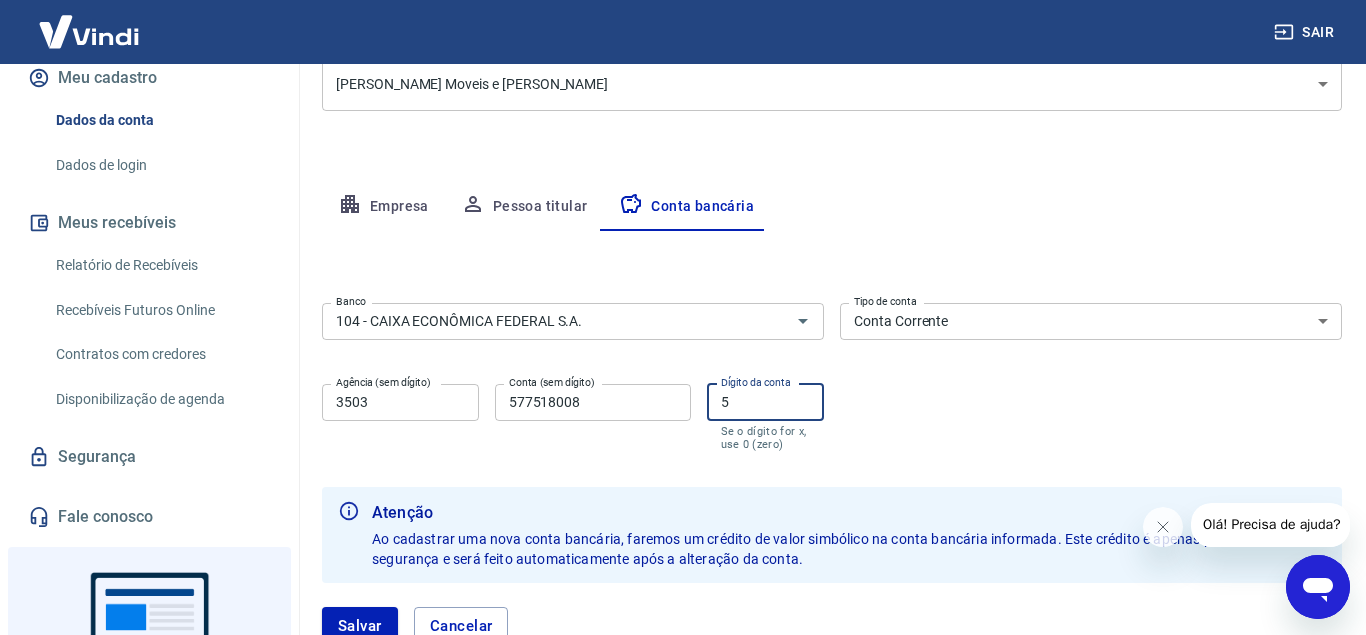 type on "5" 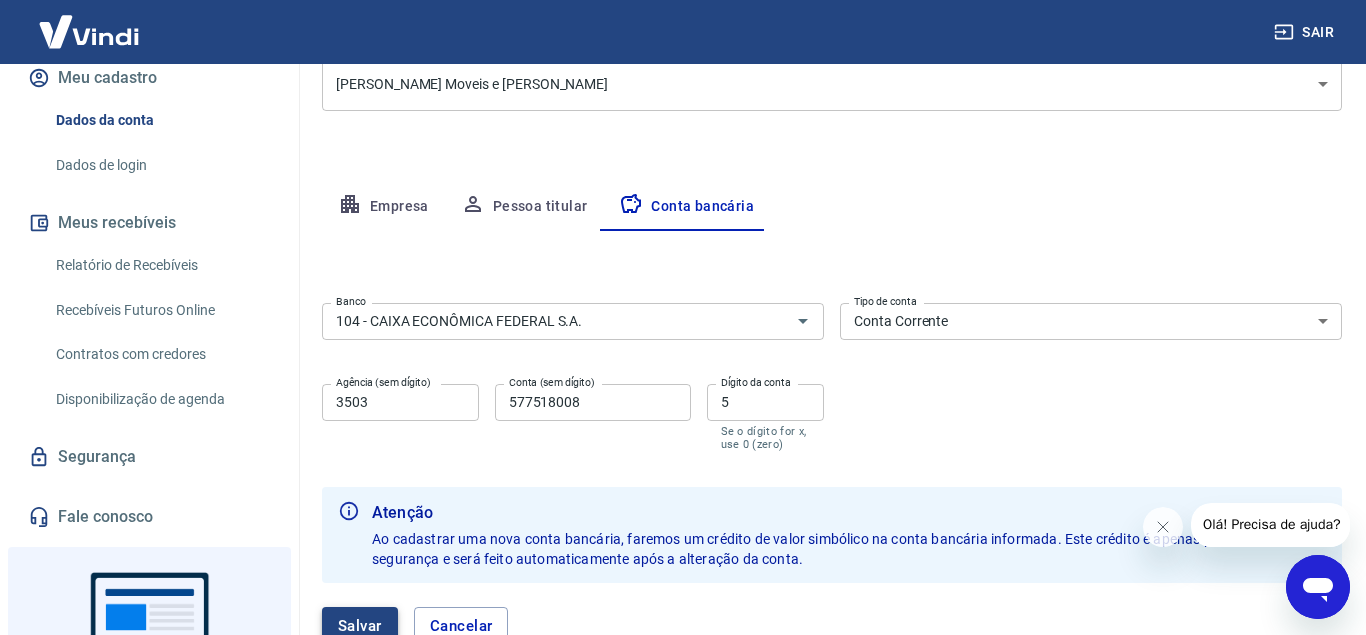 click on "Salvar" at bounding box center (360, 626) 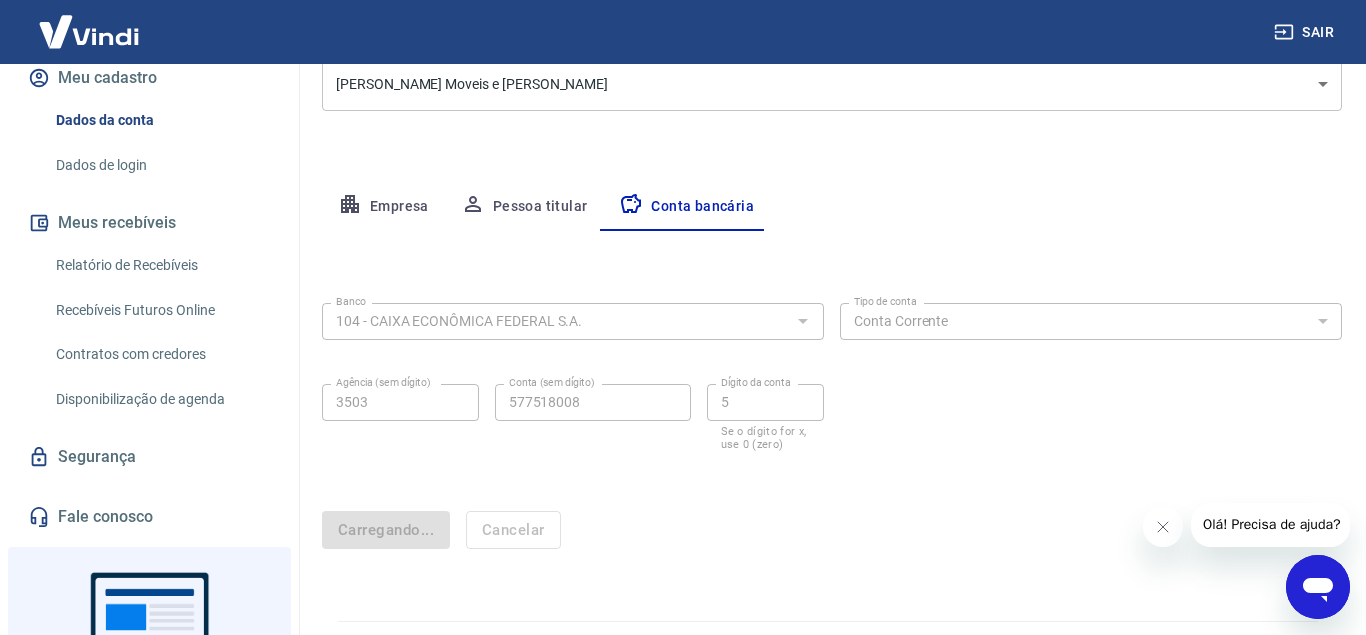scroll, scrollTop: 82, scrollLeft: 0, axis: vertical 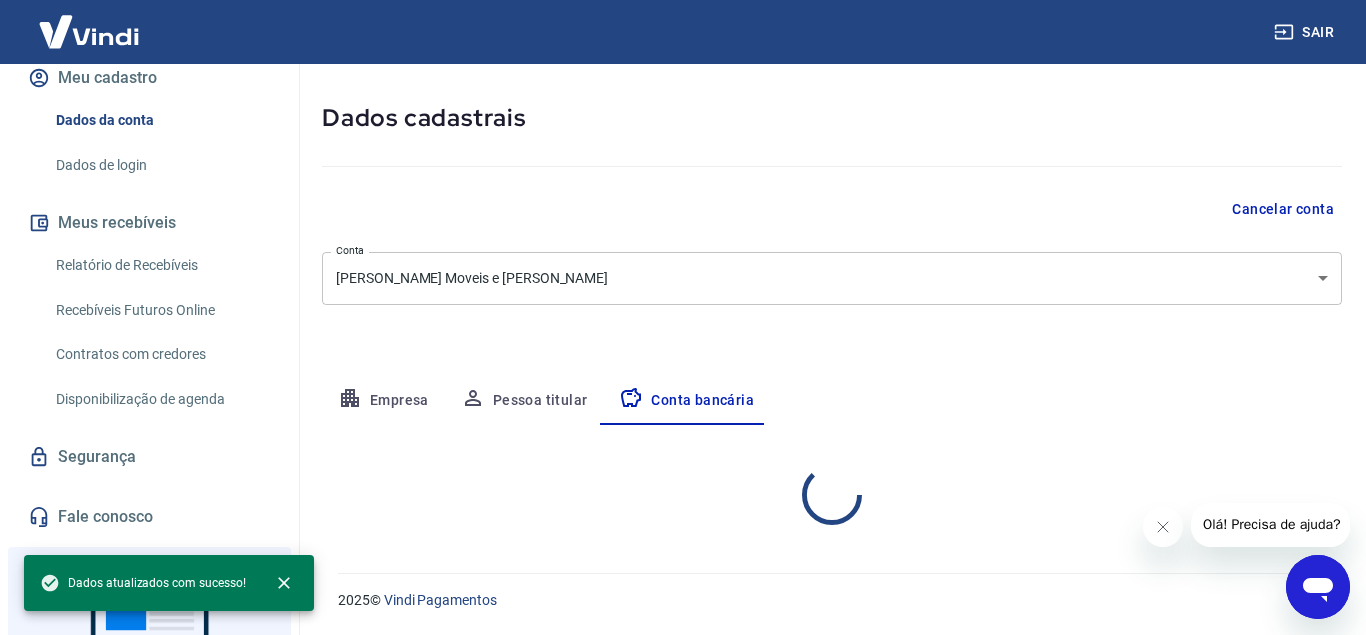 select on "1" 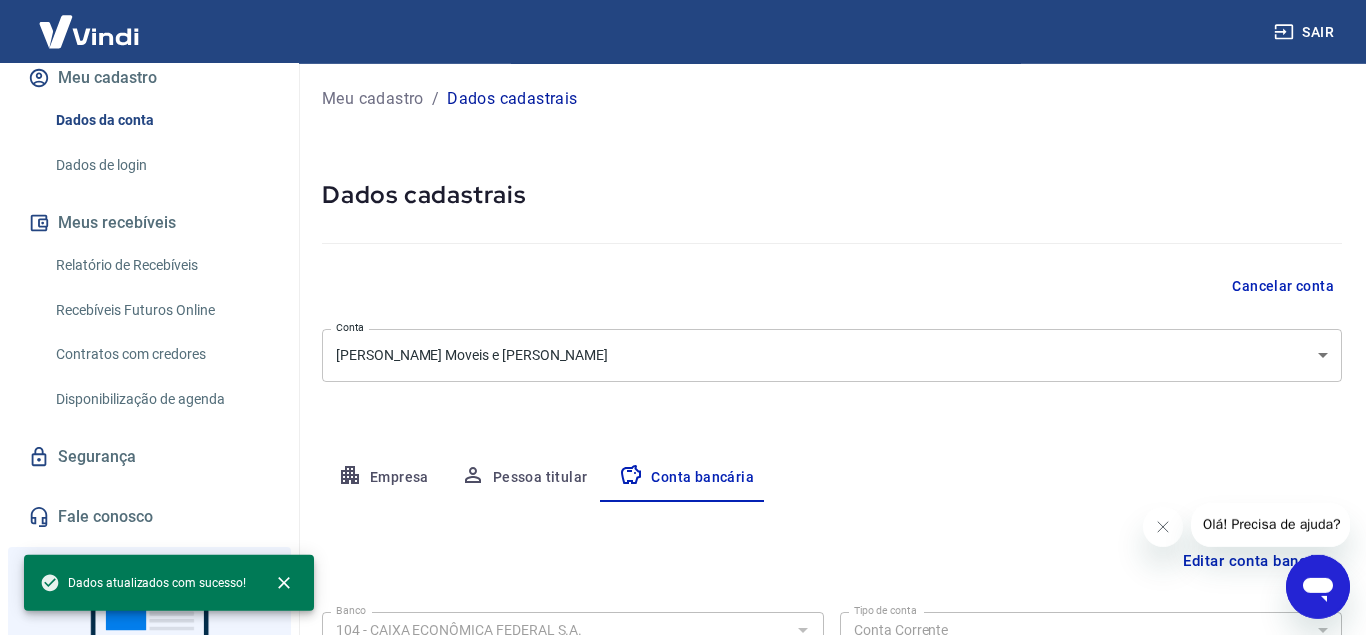 scroll, scrollTop: 0, scrollLeft: 0, axis: both 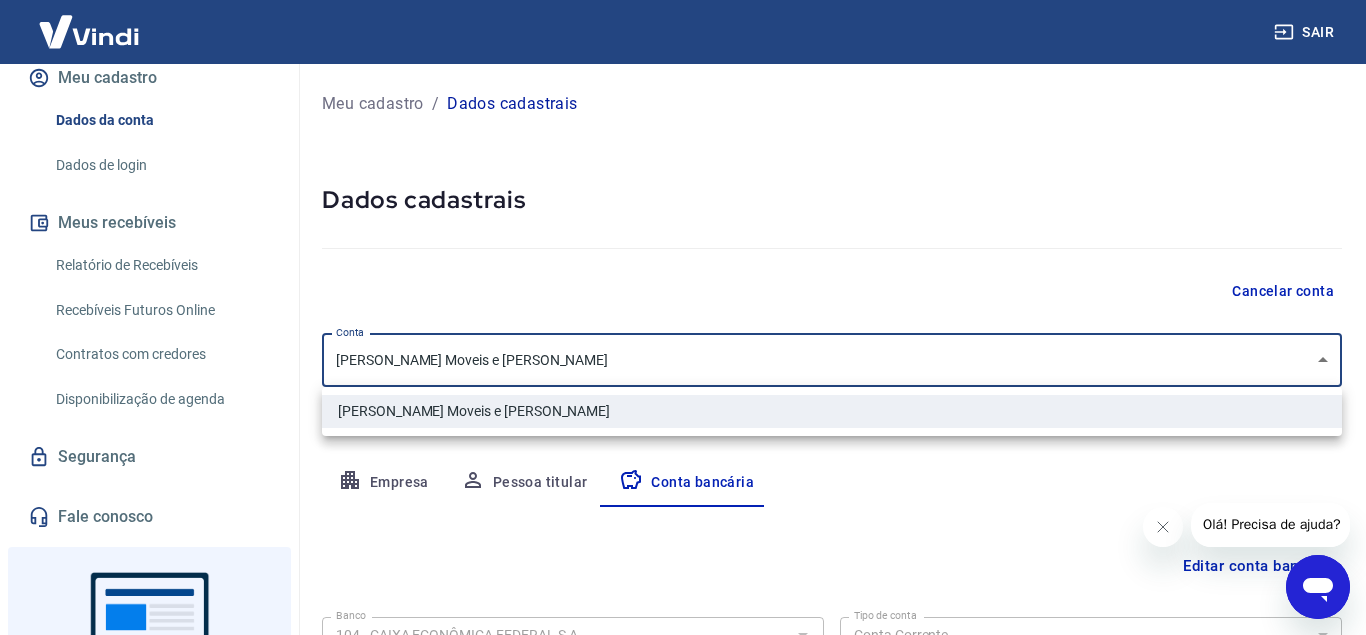 click on "Sair N [PERSON_NAME] [EMAIL_ADDRESS][DOMAIN_NAME] Início Meu cadastro Dados da conta Dados de login Meus recebíveis Relatório de Recebíveis Recebíveis Futuros Online Contratos com credores Disponibilização de agenda Segurança Fale conosco Volte para o portal de gerenciamento de vendas do Intermediador. Voltar para  Intermediador Meu cadastro / Dados cadastrais Dados cadastrais Cancelar conta Conta [PERSON_NAME] Moveis e Decoracoes [object Object] Conta Empresa Pessoa titular Conta bancária Editar conta bancária Banco 104 - CAIXA ECONÔMICA FEDERAL S.A. Banco Tipo de conta Conta Corrente Conta Poupança Tipo de conta Agência (sem dígito) 3503 Agência (sem dígito) Conta (sem dígito) 577518008 Conta (sem dígito) Dígito da conta 5 Dígito da conta Se o dígito for x, use 0 (zero) Atenção Salvar Cancelar 2025  ©   Vindi Pagamentos [PERSON_NAME] Moveis e Decoracoes" at bounding box center (683, 317) 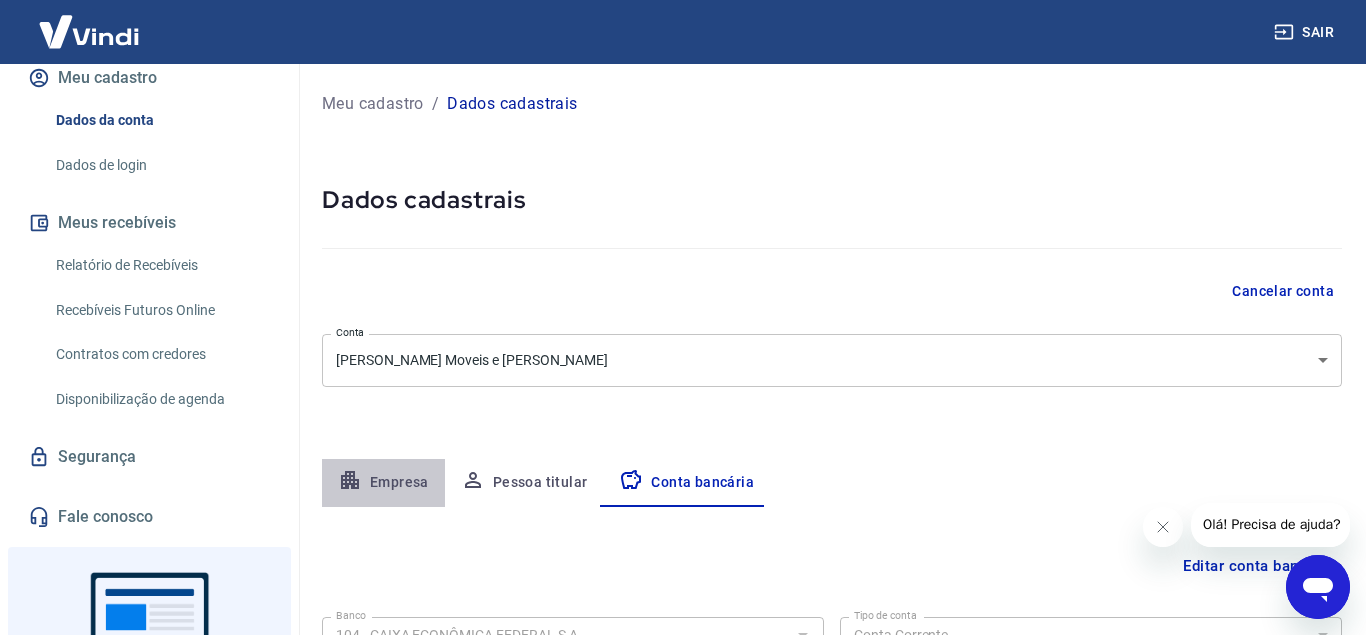 click on "Empresa" at bounding box center [383, 483] 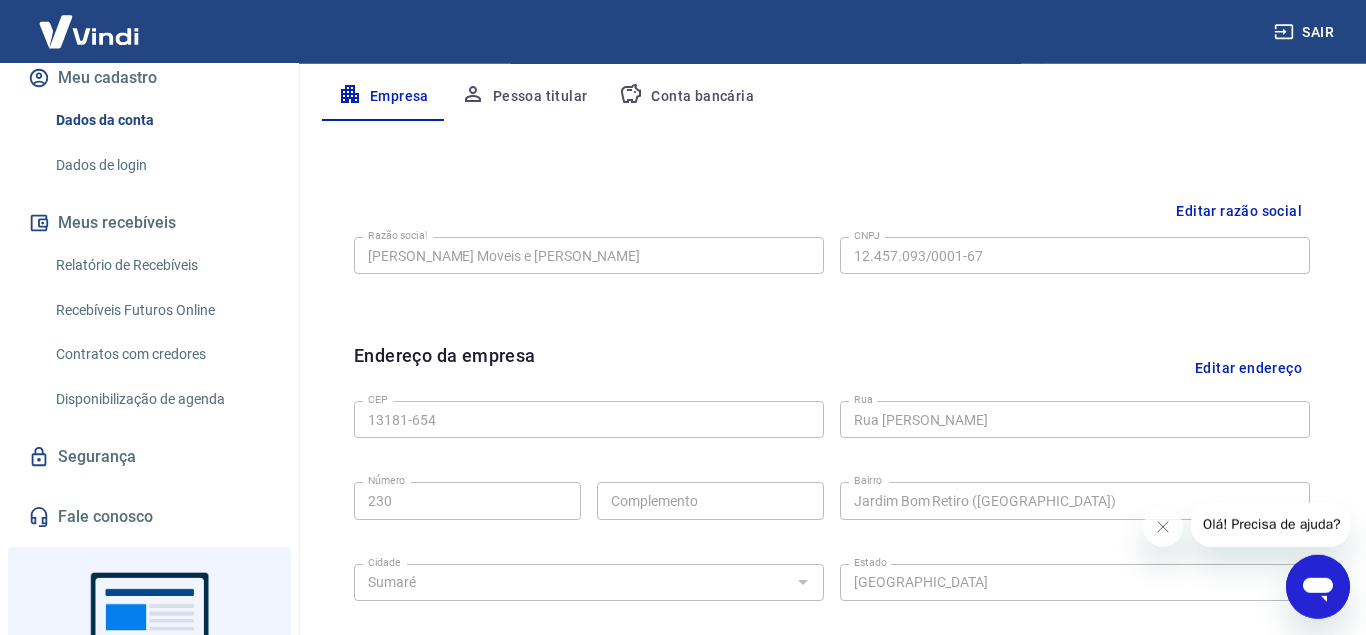 scroll, scrollTop: 255, scrollLeft: 0, axis: vertical 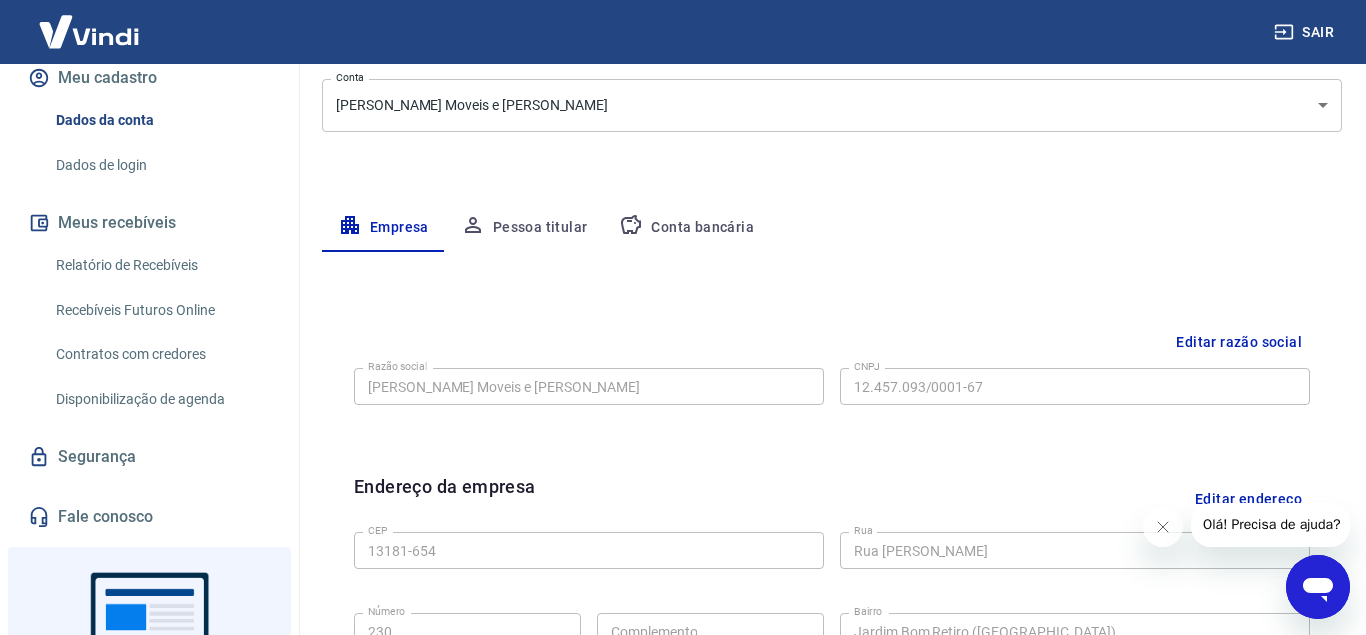 click on "Pessoa titular" at bounding box center (524, 228) 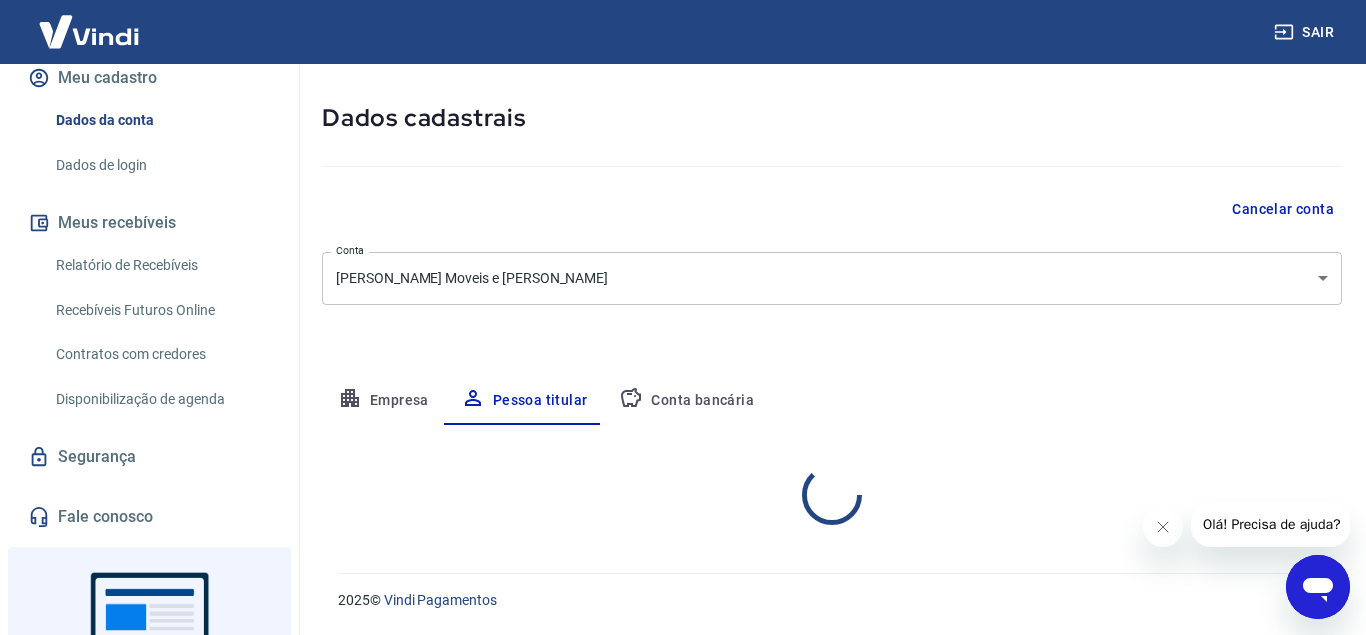 scroll, scrollTop: 82, scrollLeft: 0, axis: vertical 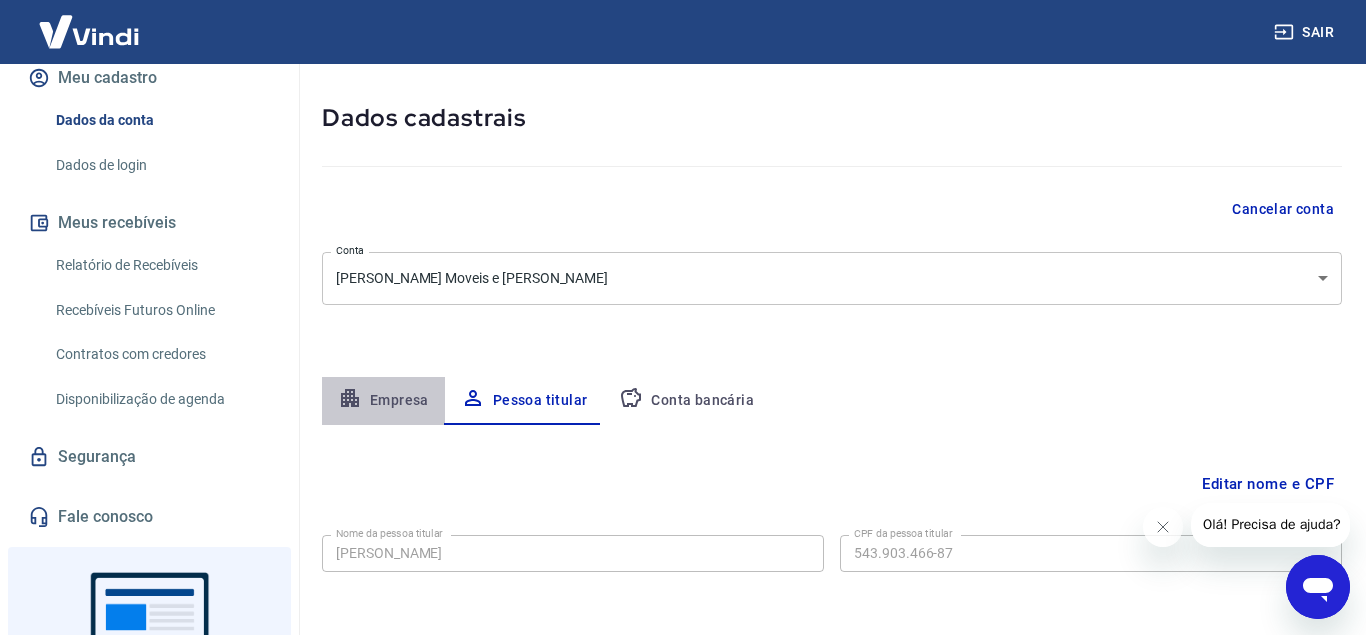 click on "Empresa" at bounding box center (383, 401) 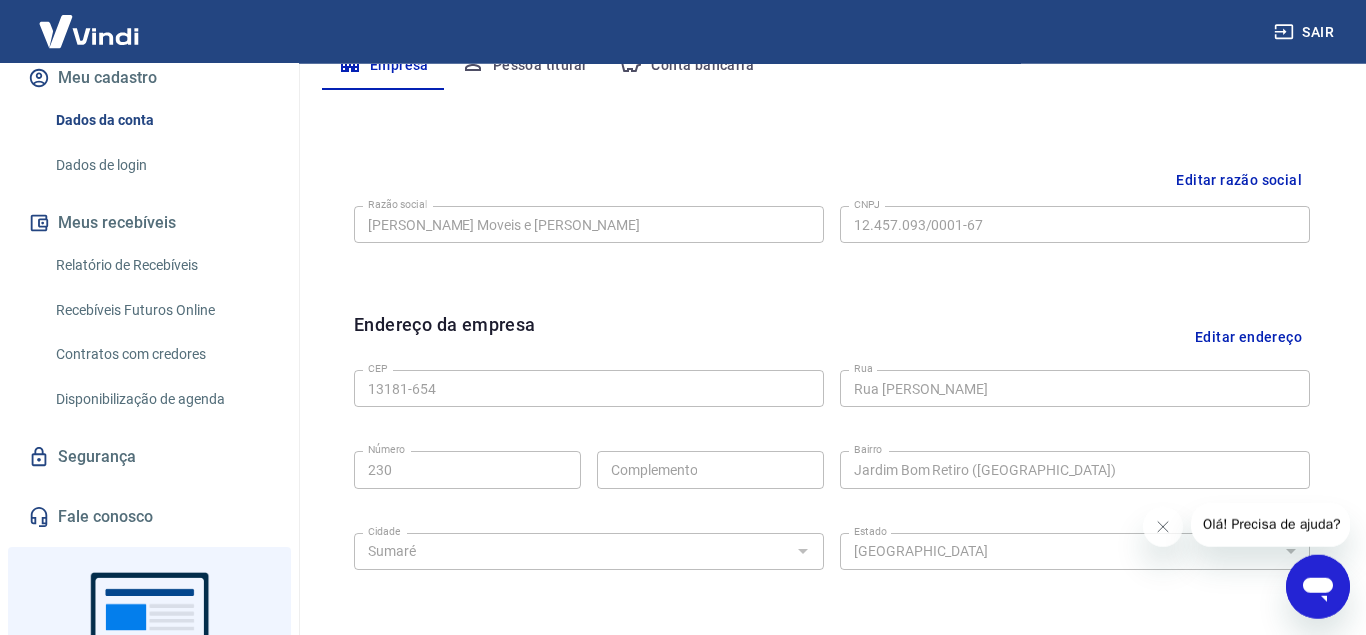 scroll, scrollTop: 317, scrollLeft: 0, axis: vertical 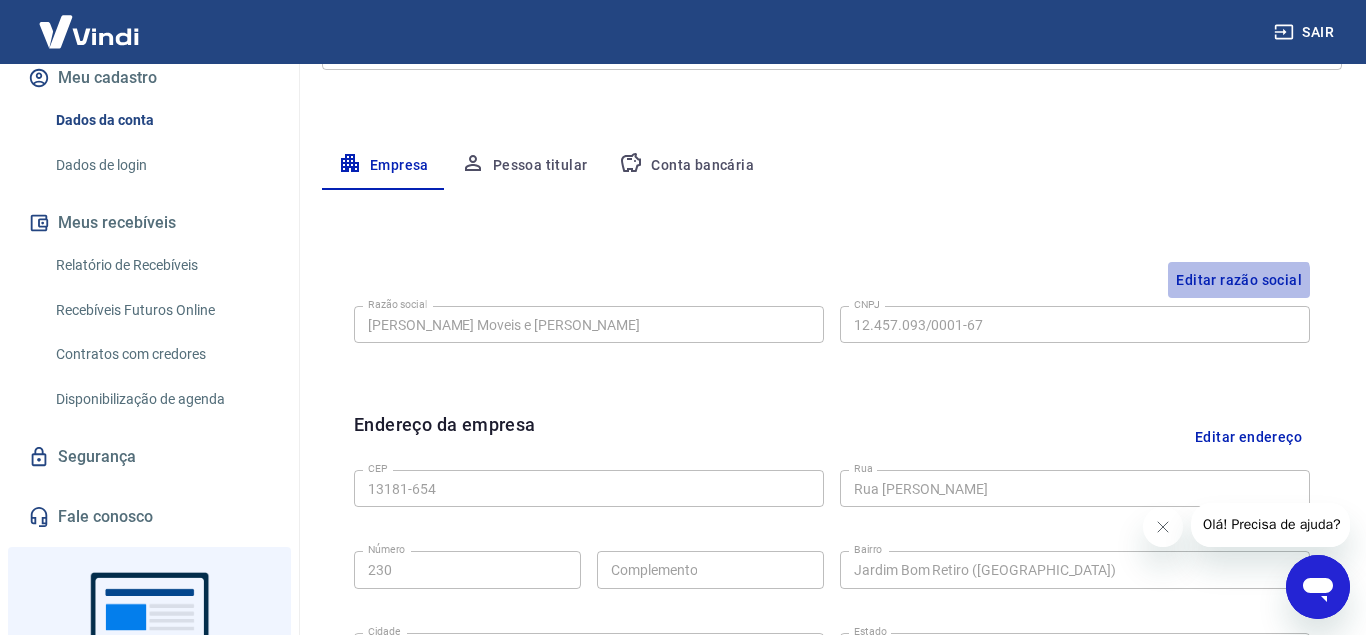 drag, startPoint x: 1230, startPoint y: 286, endPoint x: 1190, endPoint y: 318, distance: 51.224995 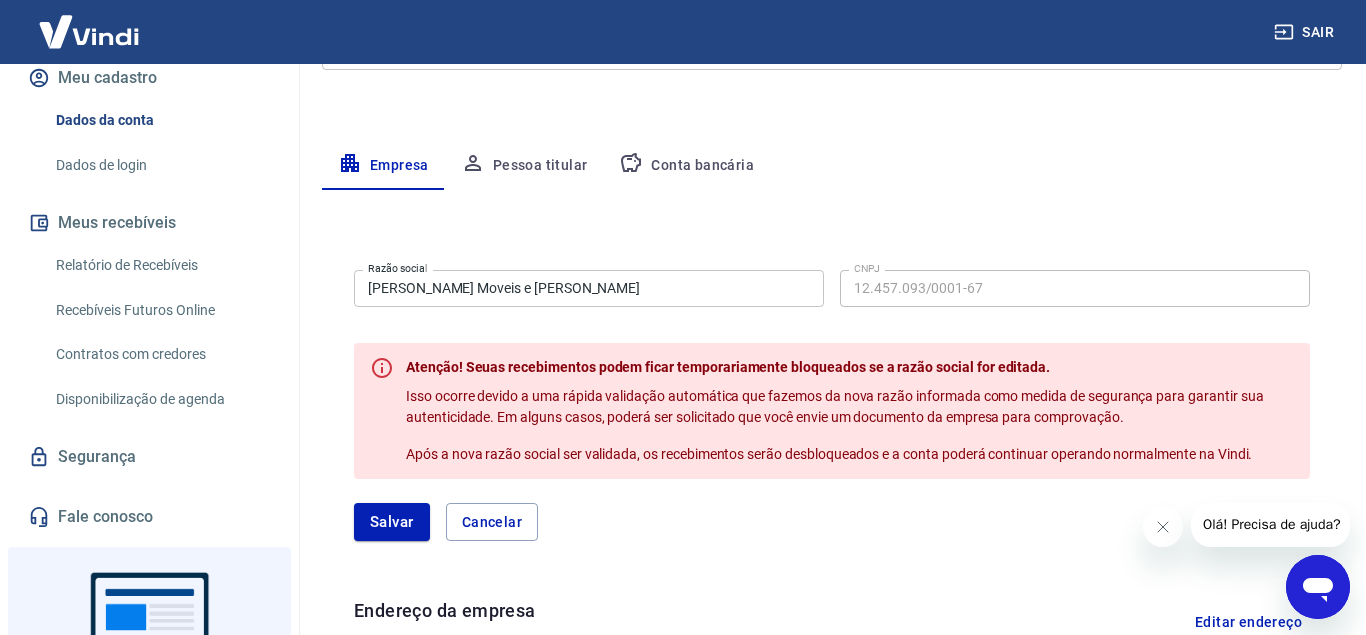 click on "[PERSON_NAME] Moveis e [PERSON_NAME]" at bounding box center [589, 288] 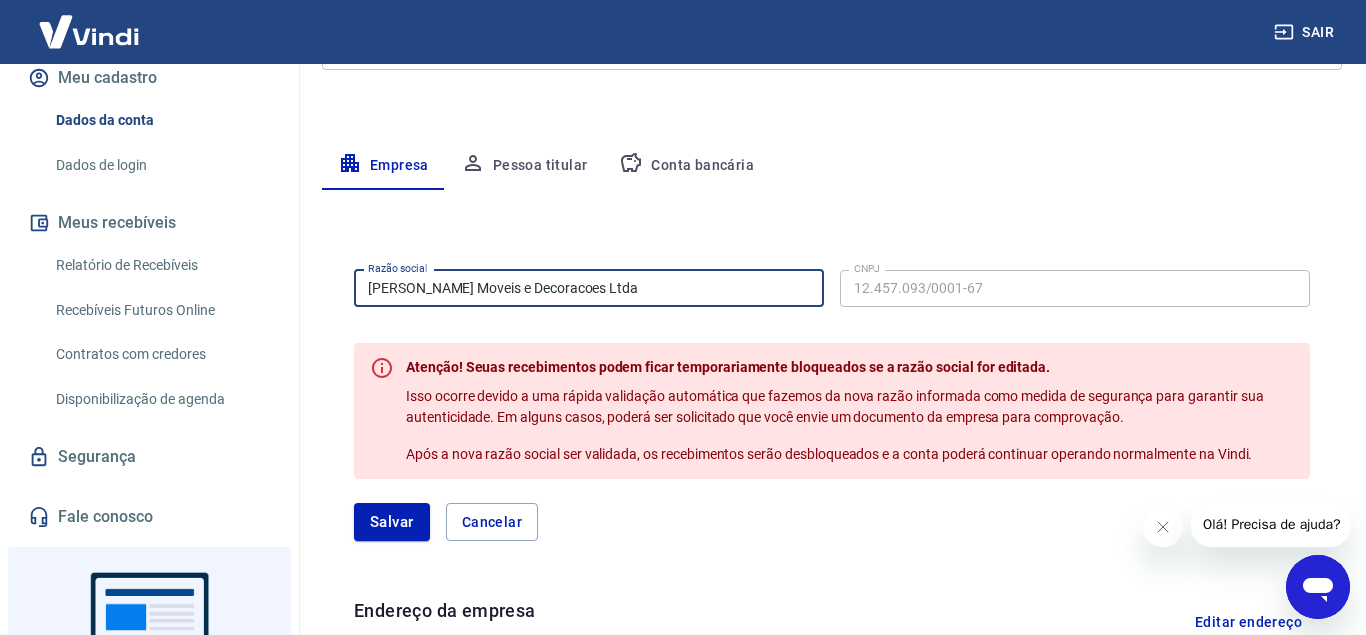 click on "[PERSON_NAME] Moveis e Decoracoes Ltda" at bounding box center (589, 288) 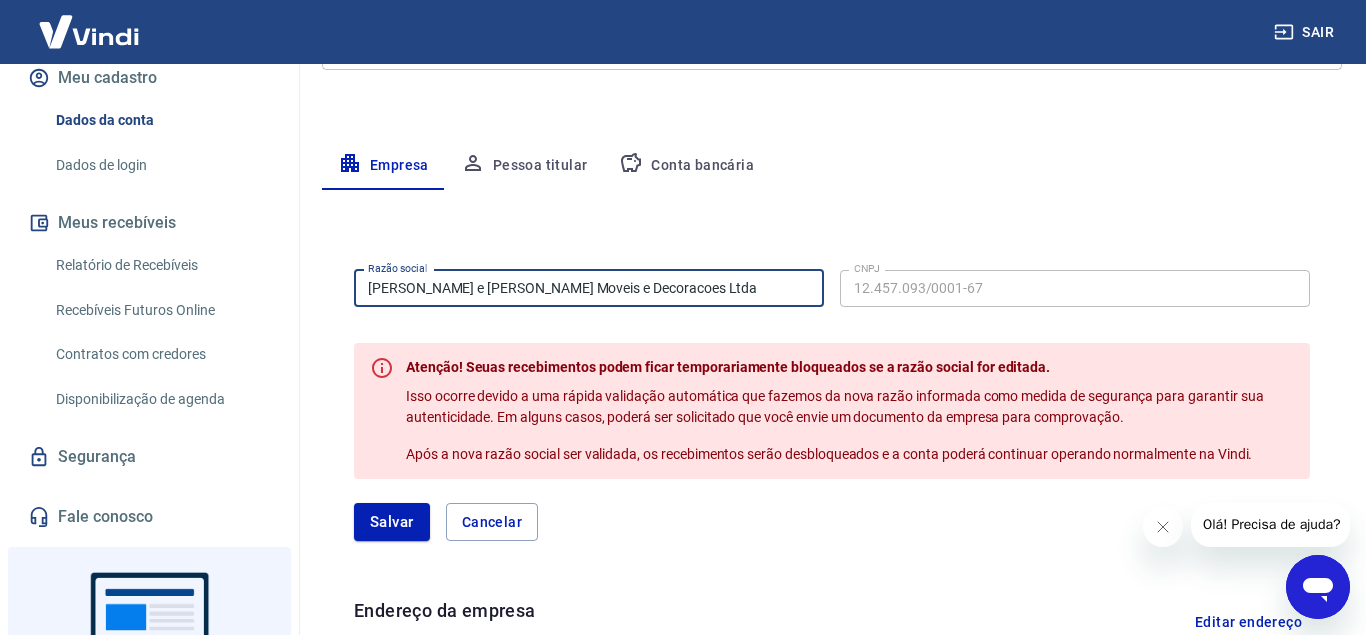 click on "[PERSON_NAME] e [PERSON_NAME] Moveis e Decoracoes Ltda" at bounding box center (589, 288) 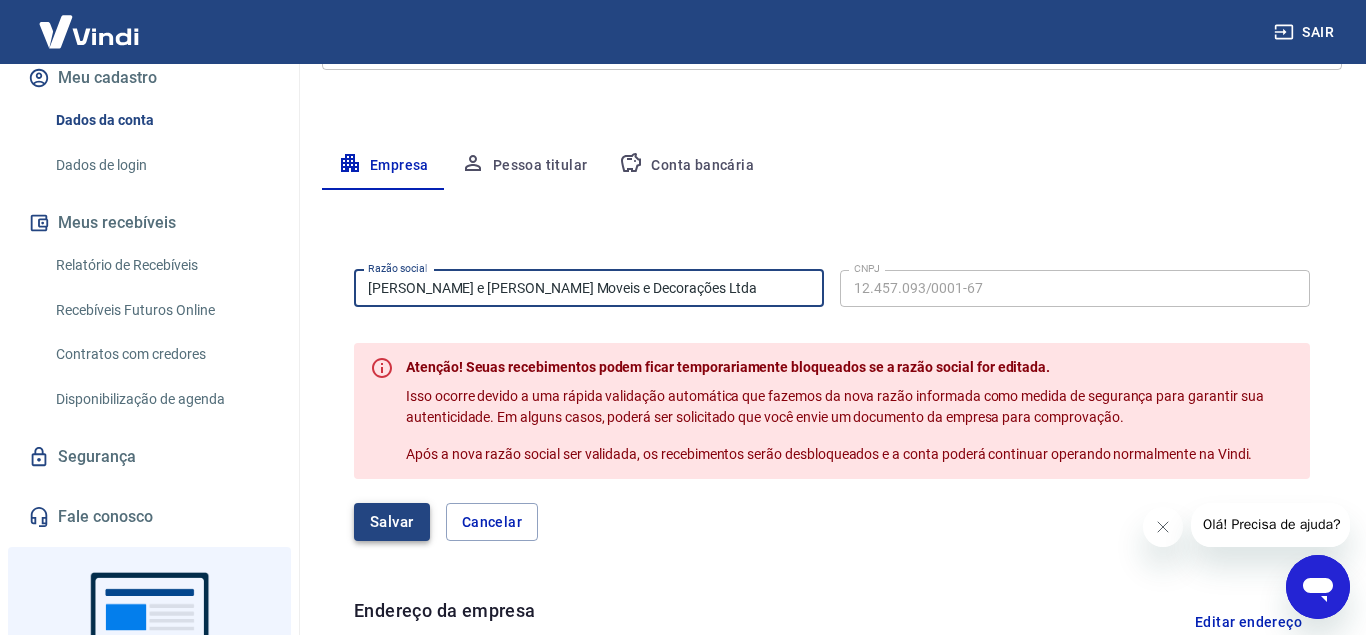 type on "[PERSON_NAME] e [PERSON_NAME] Moveis e Decorações Ltda" 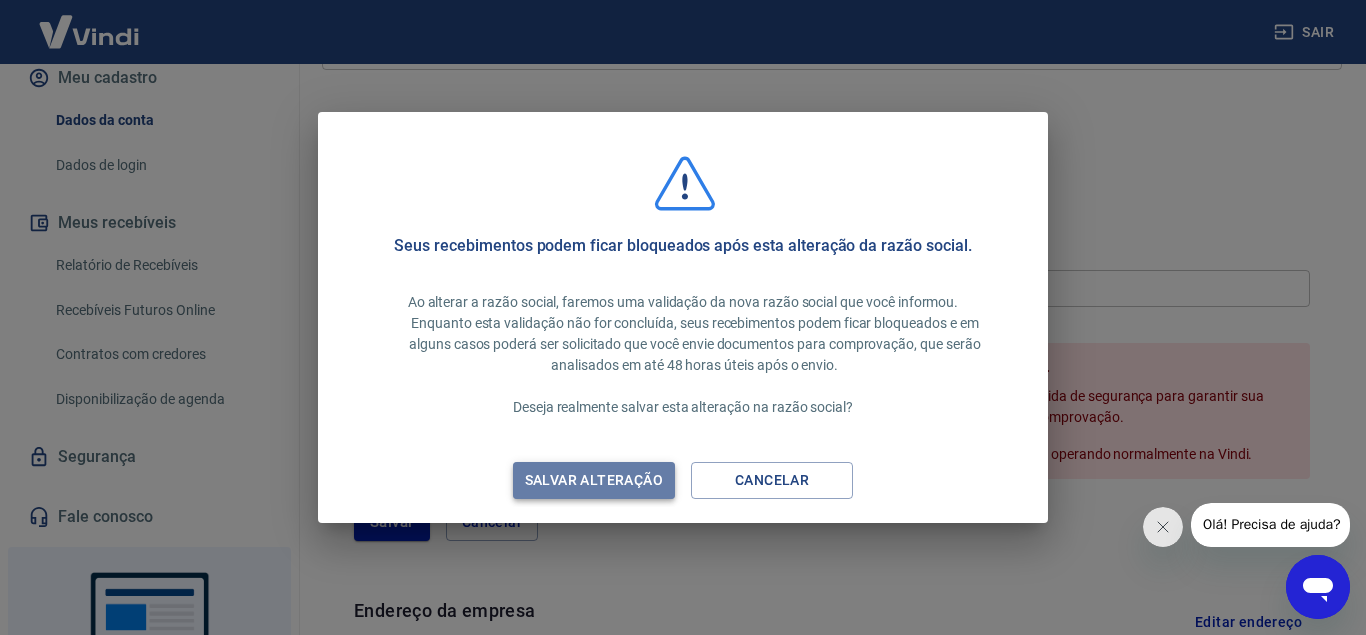 click on "Salvar alteração" at bounding box center (594, 480) 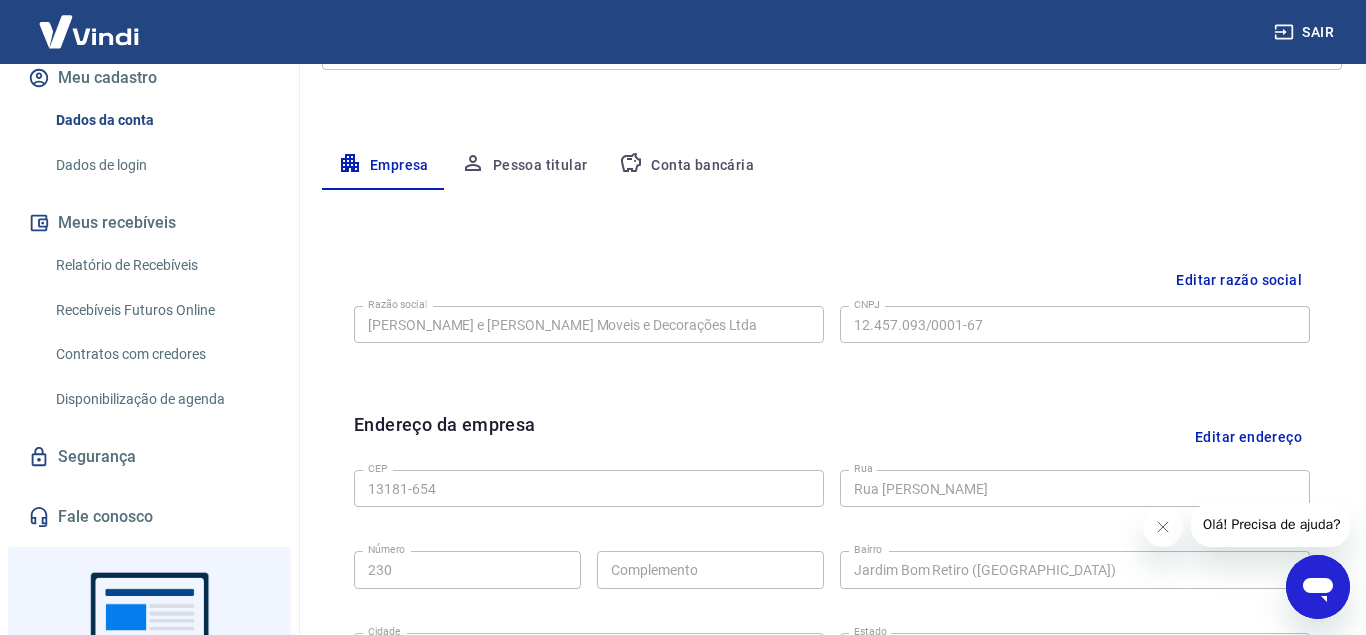 click on "Conta bancária" at bounding box center [686, 166] 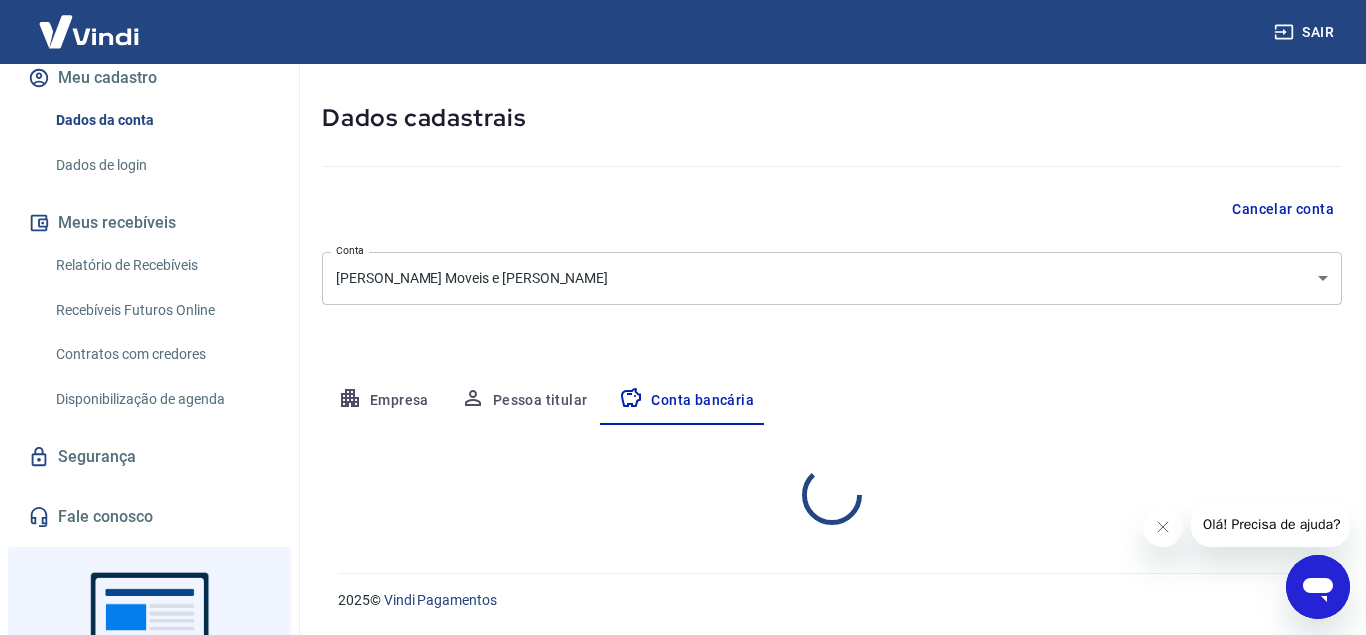 scroll, scrollTop: 82, scrollLeft: 0, axis: vertical 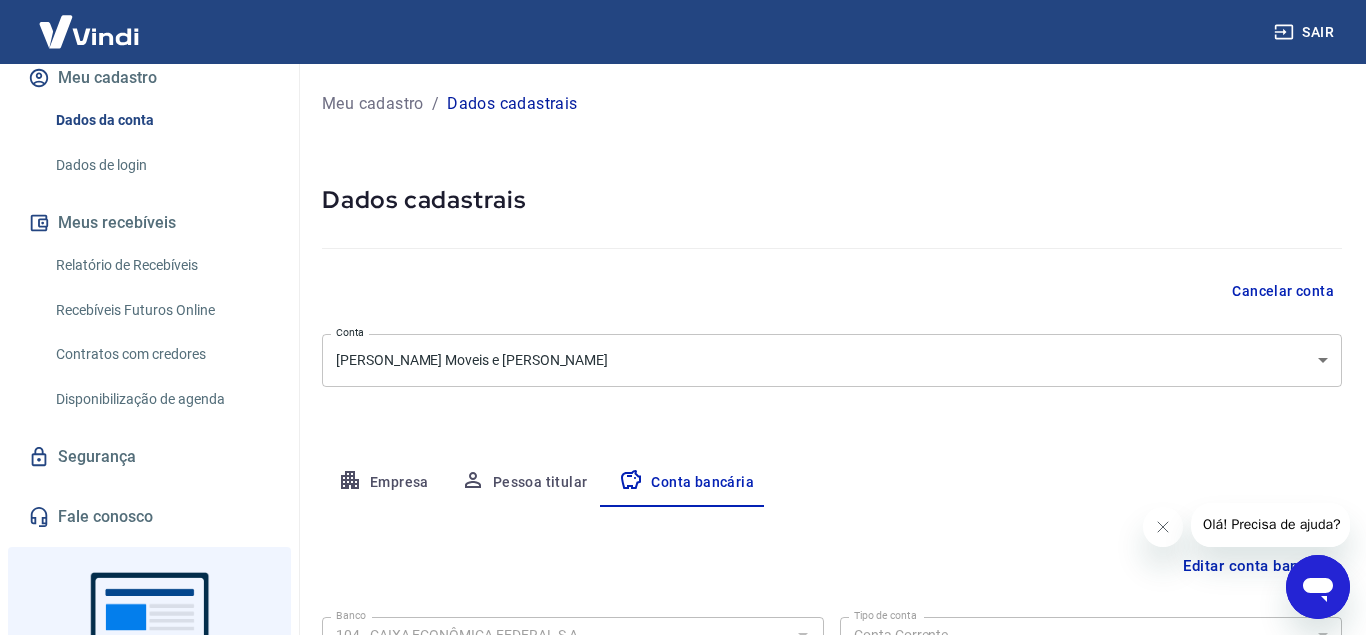 click on "Sair N [PERSON_NAME] [EMAIL_ADDRESS][DOMAIN_NAME] Início Meu cadastro Dados da conta Dados de login Meus recebíveis Relatório de Recebíveis Recebíveis Futuros Online Contratos com credores Disponibilização de agenda Segurança Fale conosco Volte para o portal de gerenciamento de vendas do Intermediador. Voltar para  Intermediador Meu cadastro / Dados cadastrais Dados cadastrais Cancelar conta Conta [PERSON_NAME] Moveis e Decoracoes [object Object] Conta Empresa Pessoa titular Conta bancária Editar conta bancária Banco 104 - CAIXA ECONÔMICA FEDERAL S.A. Banco Tipo de conta Conta Corrente Conta Poupança Tipo de conta Agência (sem dígito) 3503 Agência (sem dígito) Conta (sem dígito) 577518008 Conta (sem dígito) Dígito da conta 5 Dígito da conta Se o dígito for x, use 0 (zero) Atenção Salvar Cancelar 2025  ©   Vindi Pagamentos" at bounding box center [683, 317] 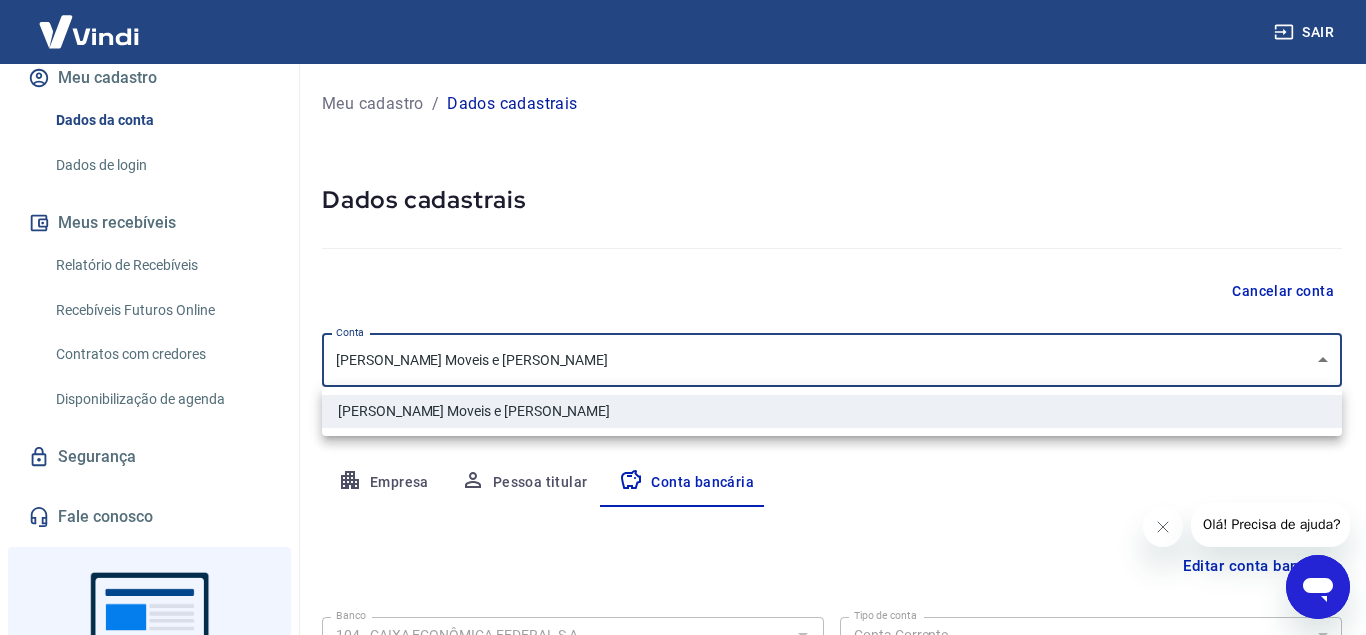 click at bounding box center [683, 317] 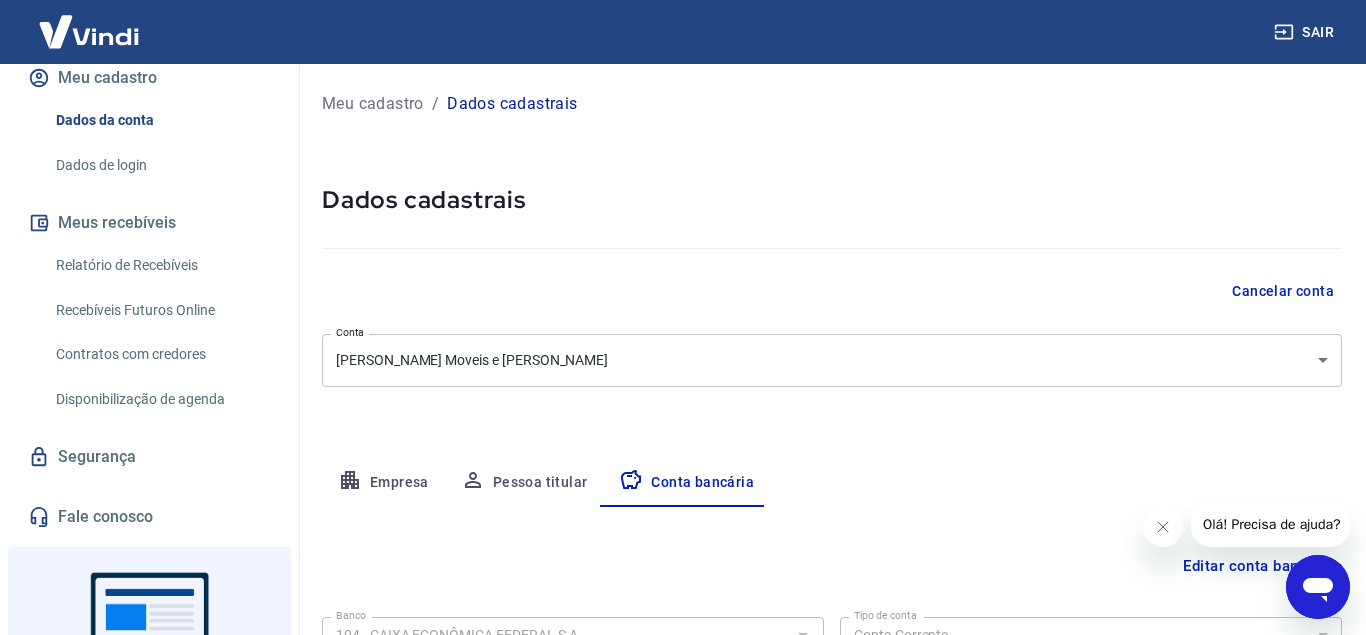 click on "Meu cadastro / Dados cadastrais Dados cadastrais Cancelar conta Conta [PERSON_NAME] Moveis e Decoracoes [object Object] Conta Empresa Pessoa titular Conta bancária Editar conta bancária Banco 104 - CAIXA ECONÔMICA FEDERAL S.A. Banco Tipo de conta Conta Corrente Conta Poupança Tipo de conta Agência (sem dígito) 3503 Agência (sem dígito) Conta (sem dígito) 577518008 Conta (sem dígito) Dígito da conta 5 Dígito da conta Se o dígito for x, use 0 (zero) Atenção Ao cadastrar uma nova conta bancária, faremos um crédito de valor simbólico na conta bancária informada. Este crédito é apenas para verificação de segurança e será feito automaticamente após a alteração da conta. Salvar Cancelar" at bounding box center (832, 444) 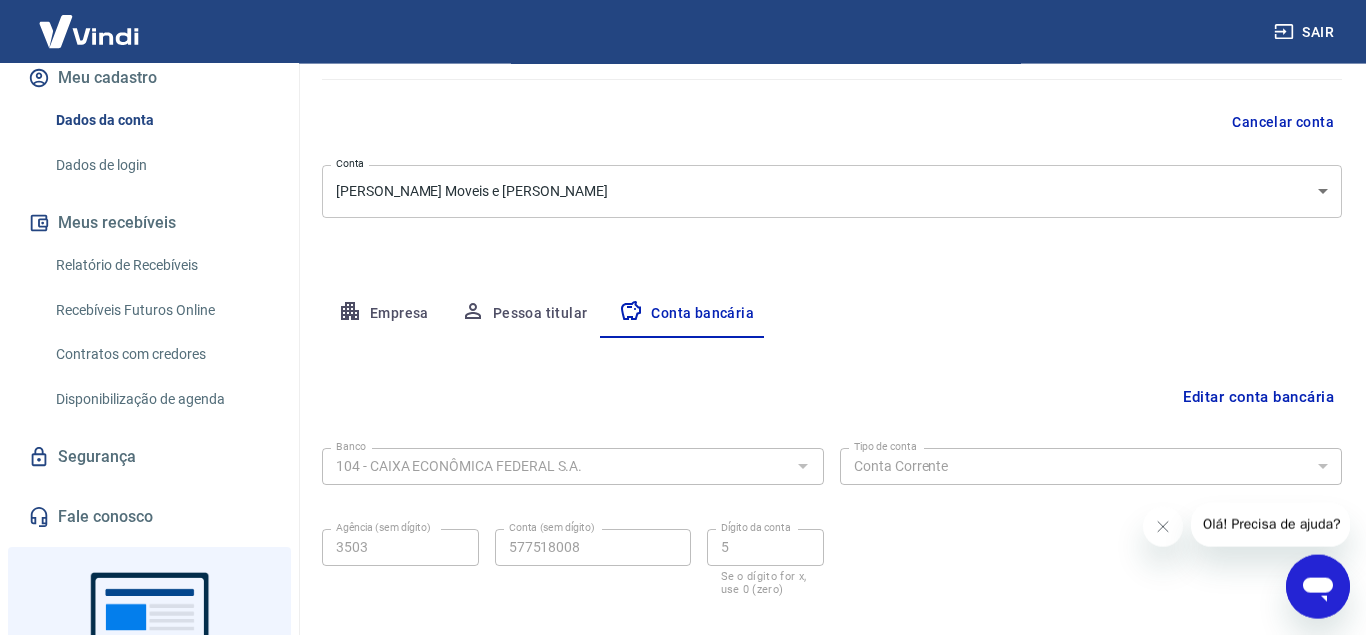 scroll, scrollTop: 21, scrollLeft: 0, axis: vertical 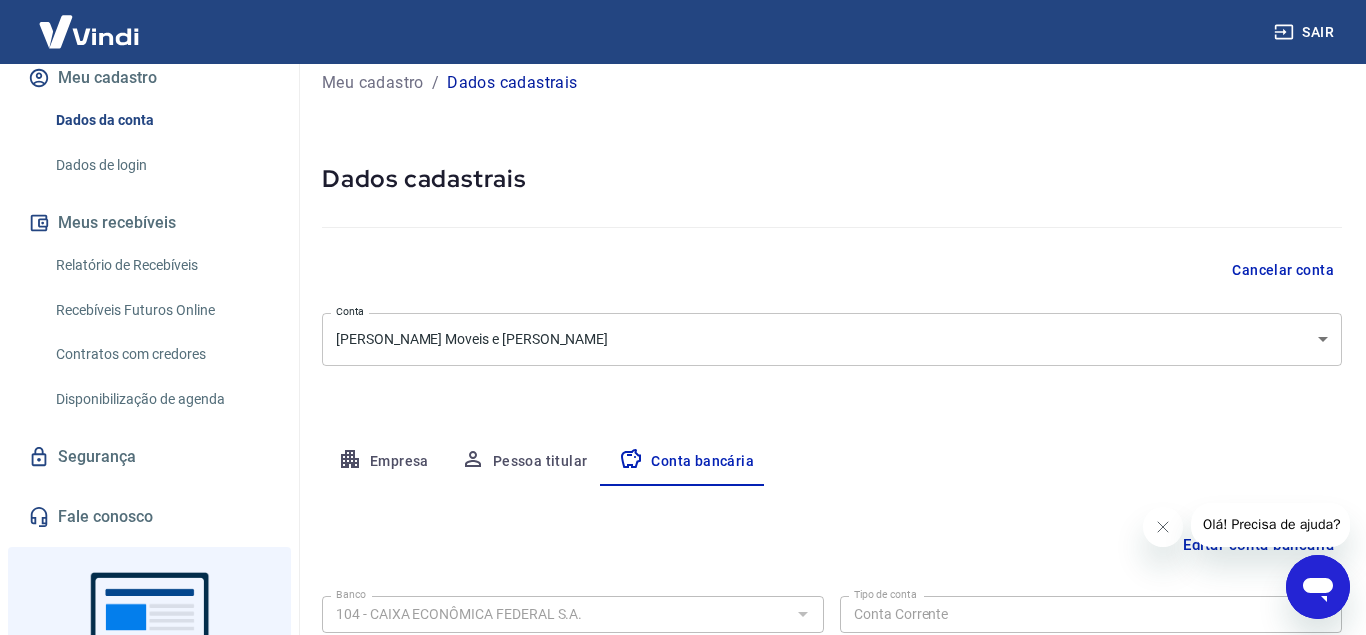 click on "Empresa" at bounding box center (383, 462) 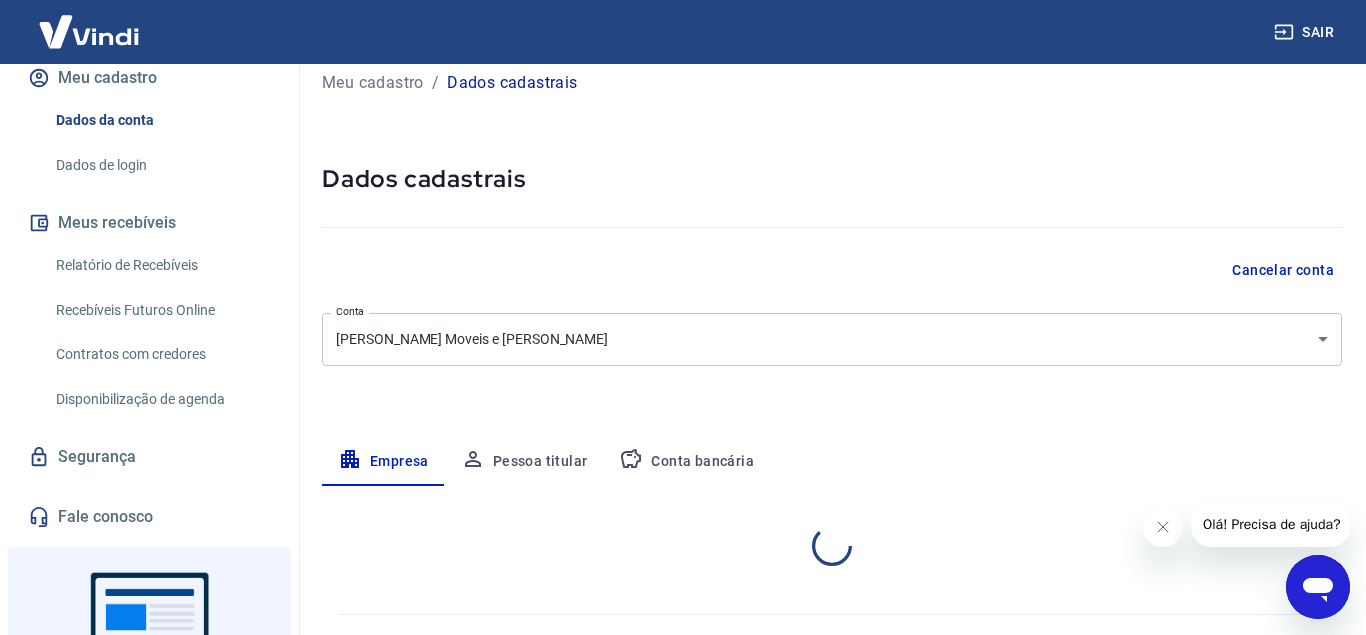 select on "SP" 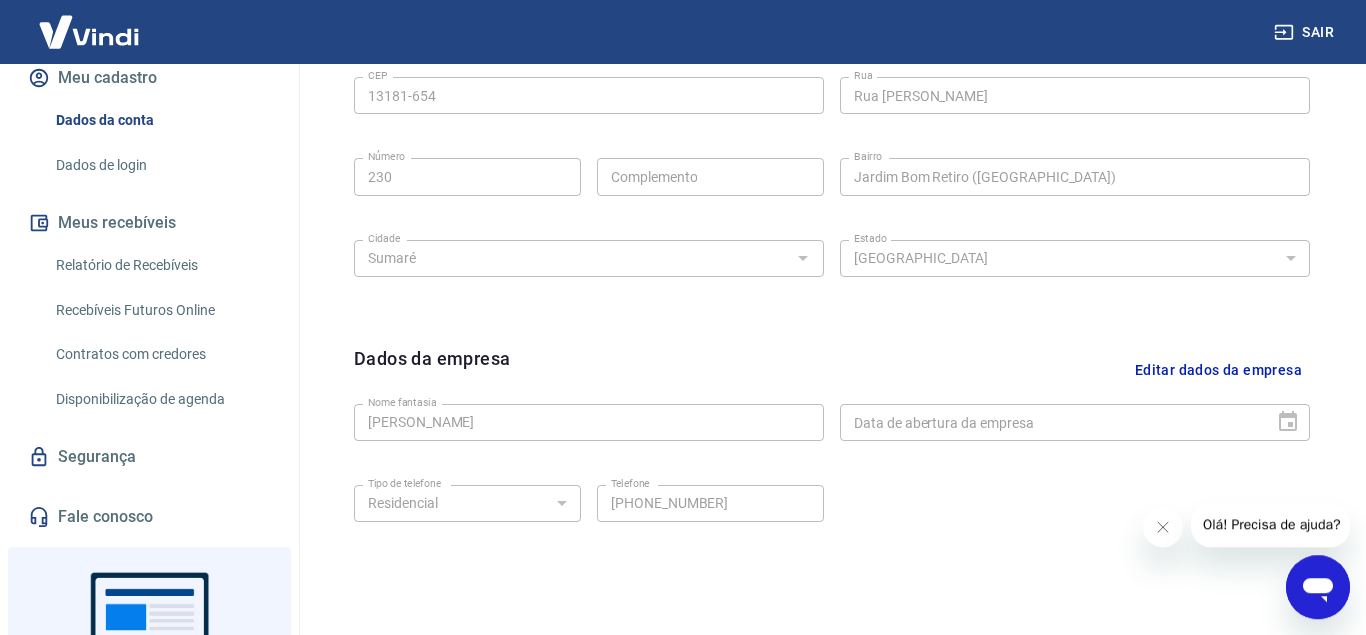 scroll, scrollTop: 786, scrollLeft: 0, axis: vertical 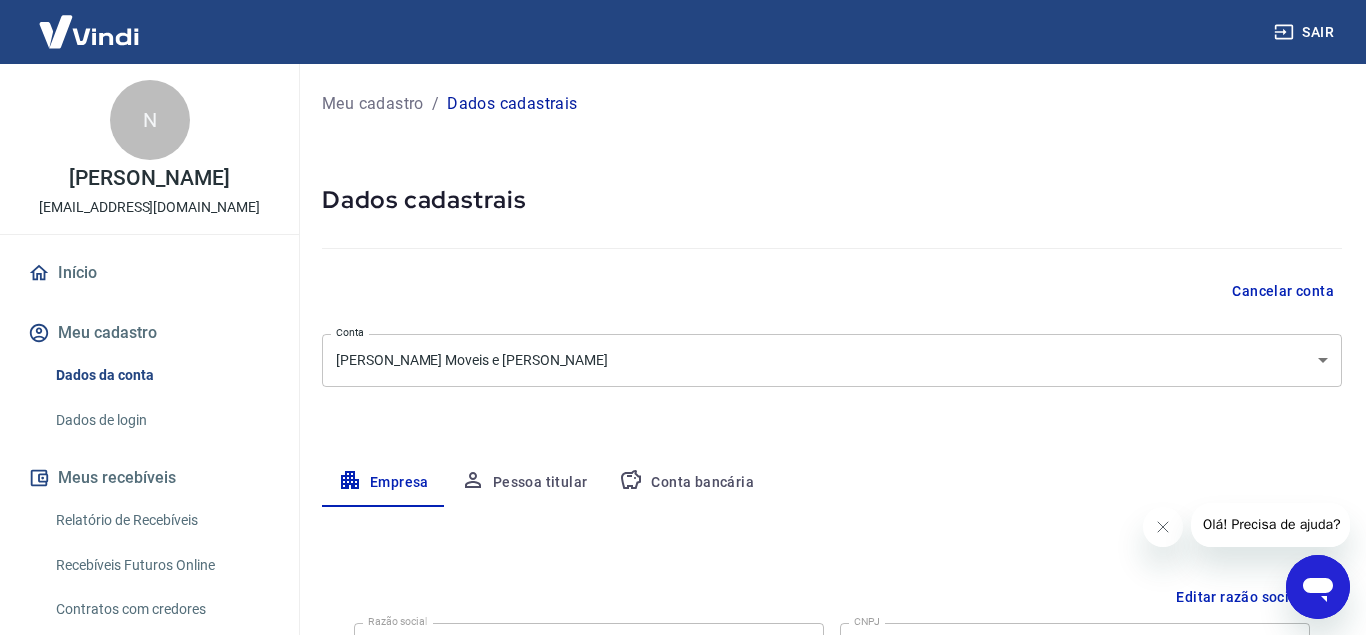click on "Início" at bounding box center (149, 273) 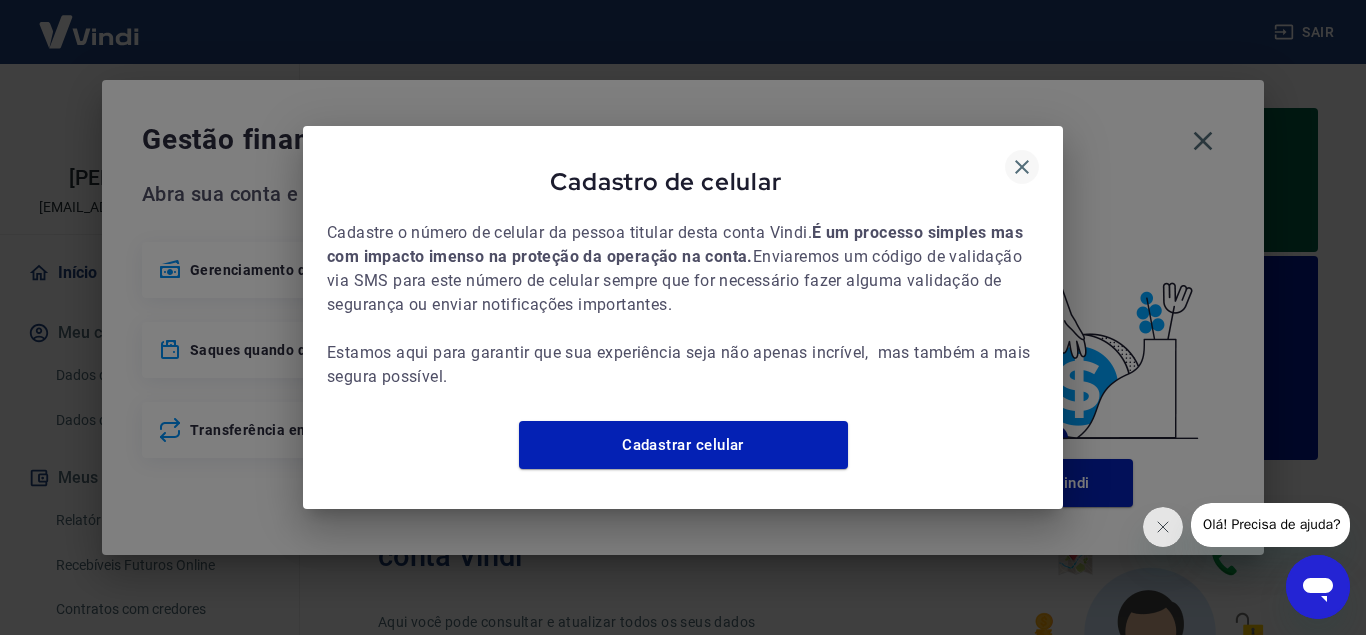 click 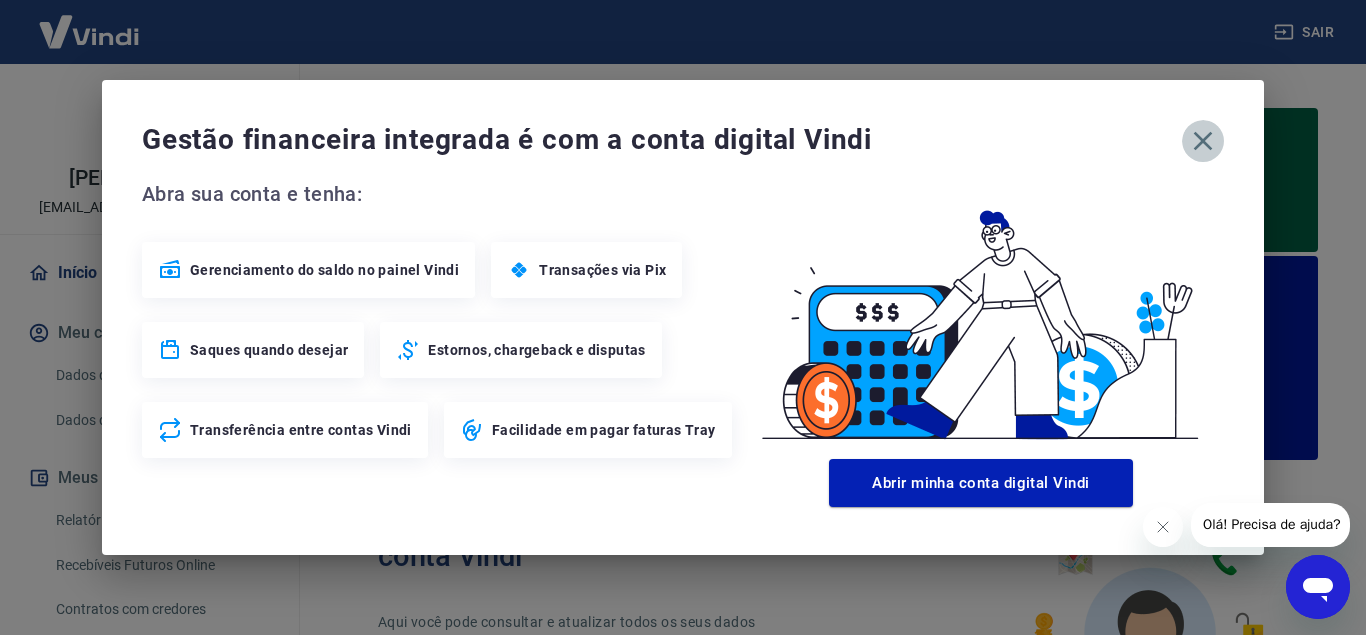 click 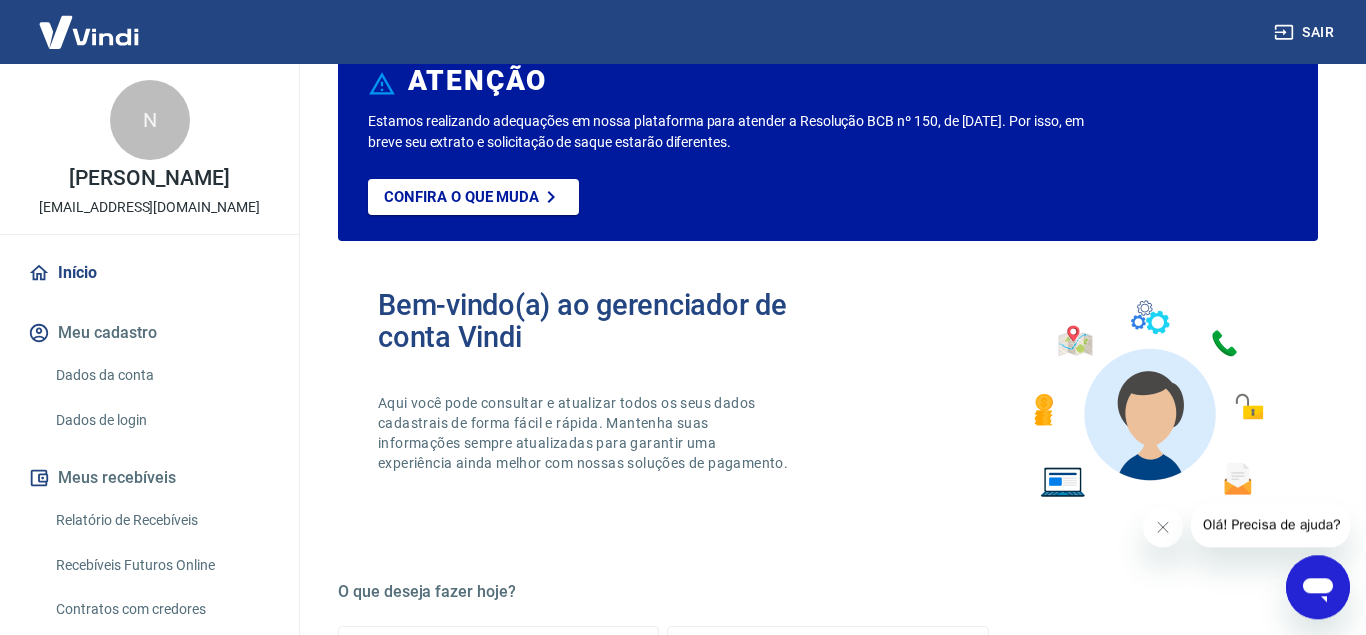 scroll, scrollTop: 306, scrollLeft: 0, axis: vertical 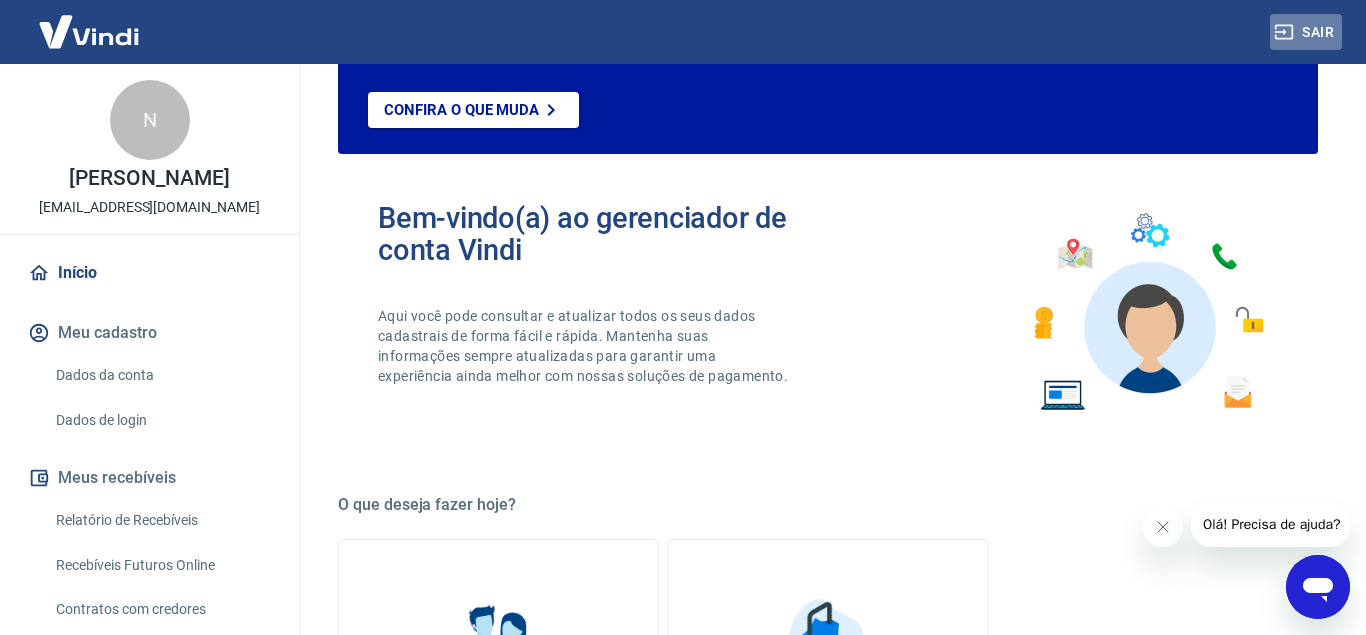 click on "Sair" at bounding box center [1306, 32] 